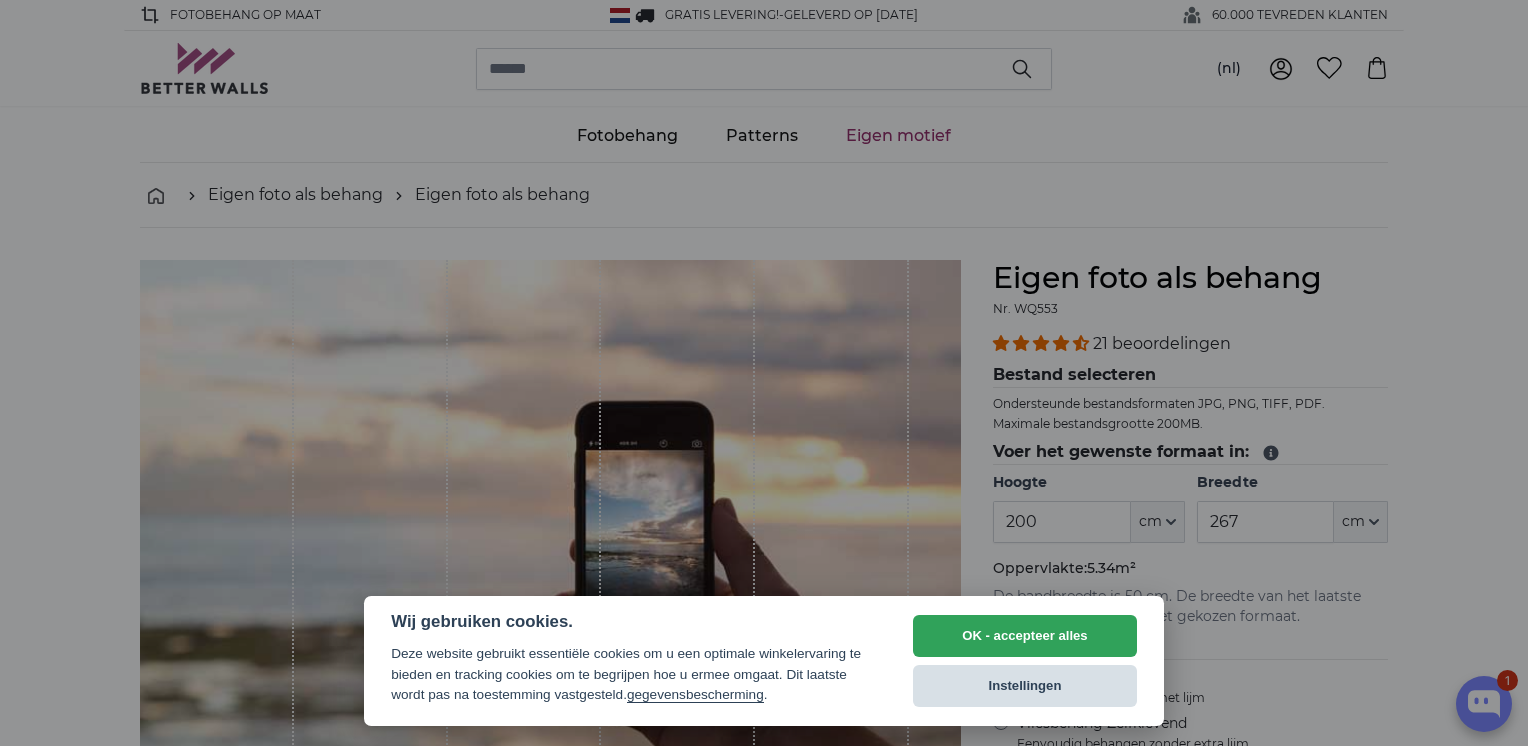 scroll, scrollTop: 0, scrollLeft: 0, axis: both 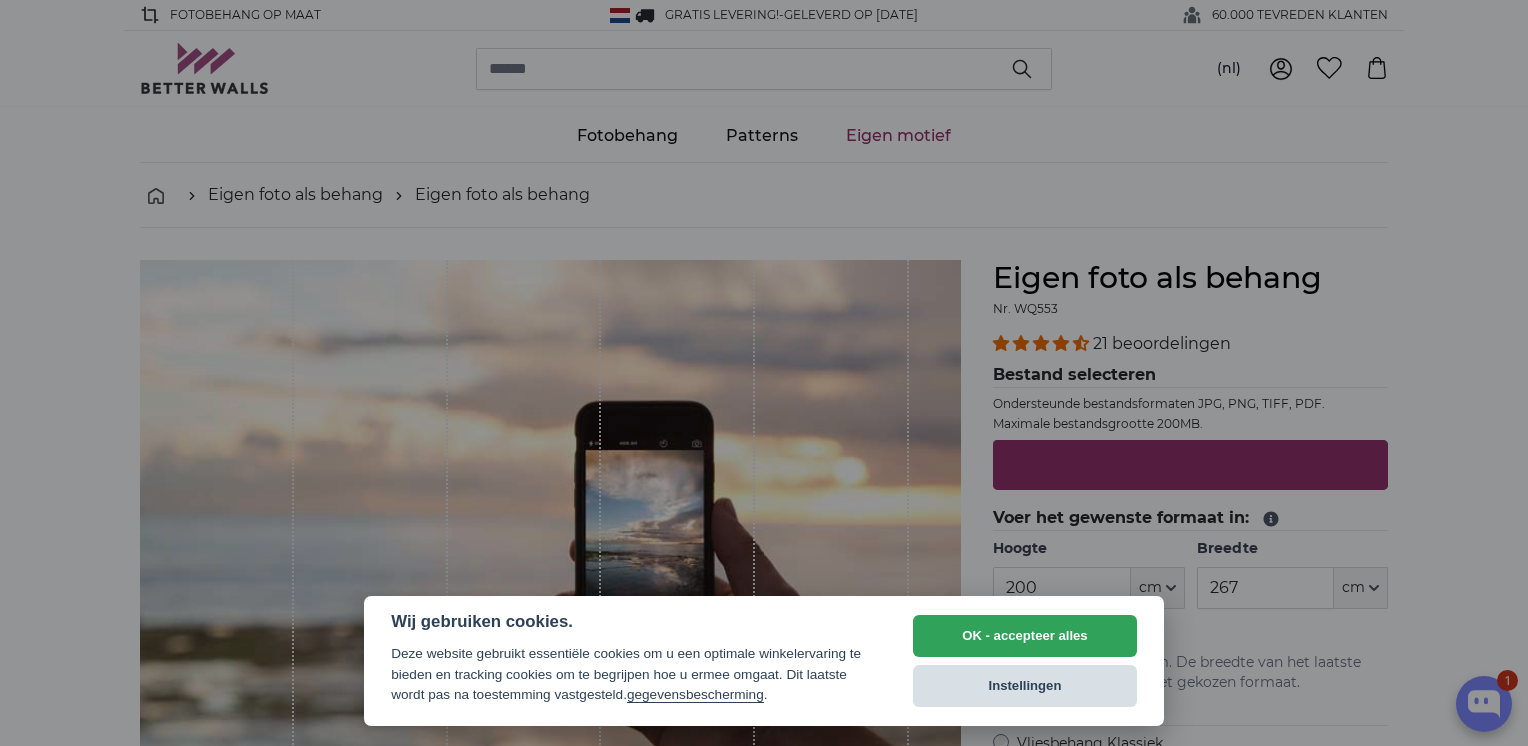 click on "Instellingen" at bounding box center (1025, 686) 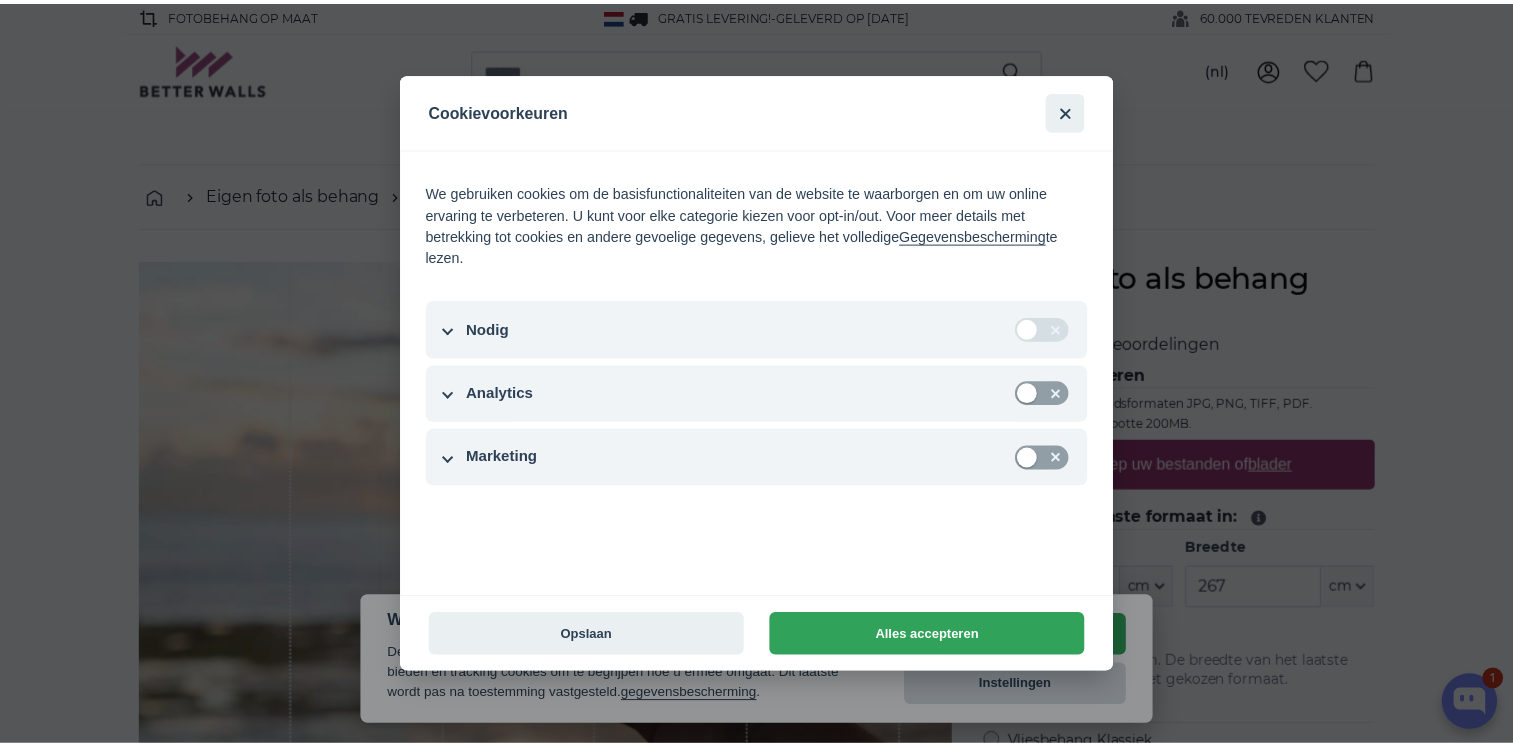 scroll, scrollTop: 0, scrollLeft: 0, axis: both 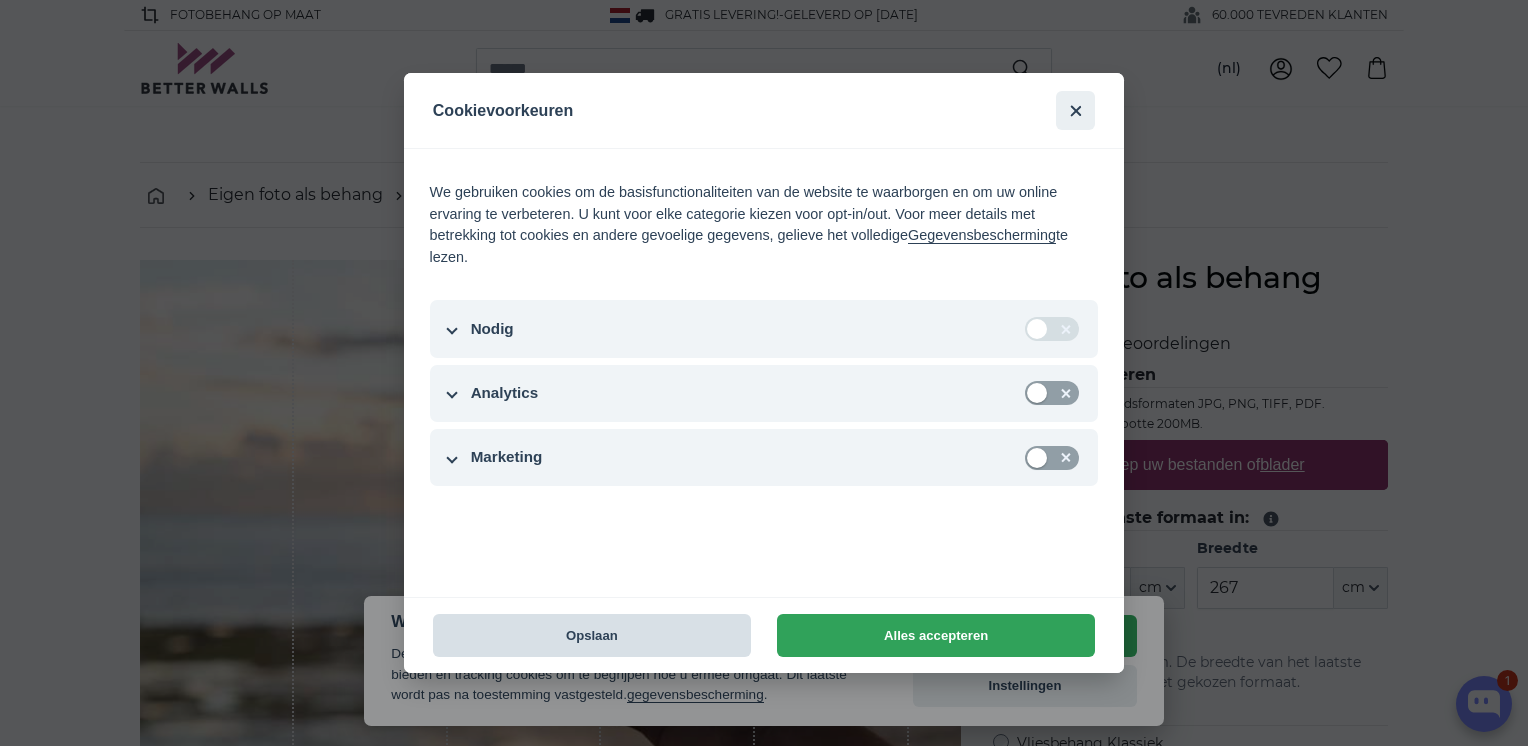 click on "Opslaan" at bounding box center [592, 635] 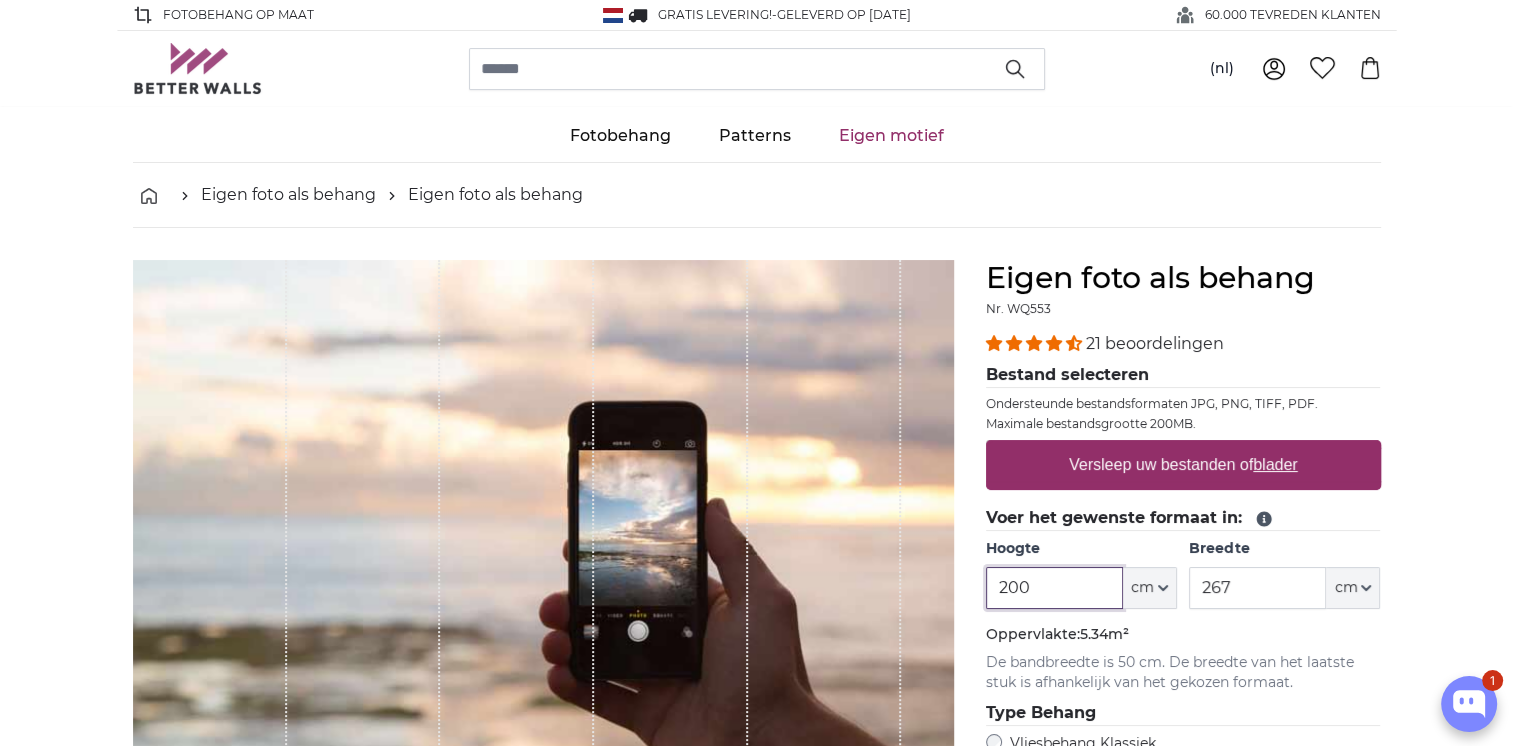 scroll, scrollTop: 100, scrollLeft: 0, axis: vertical 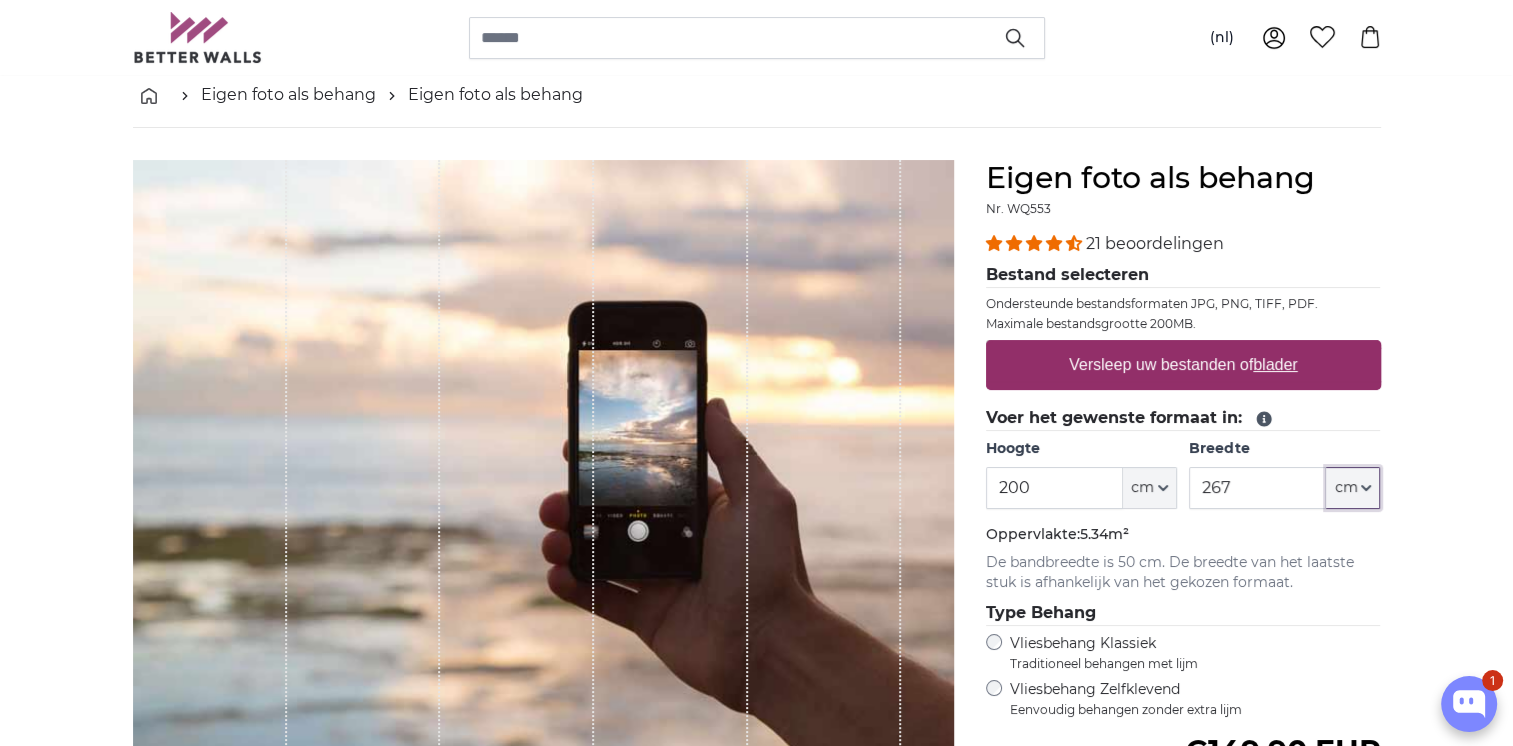 click 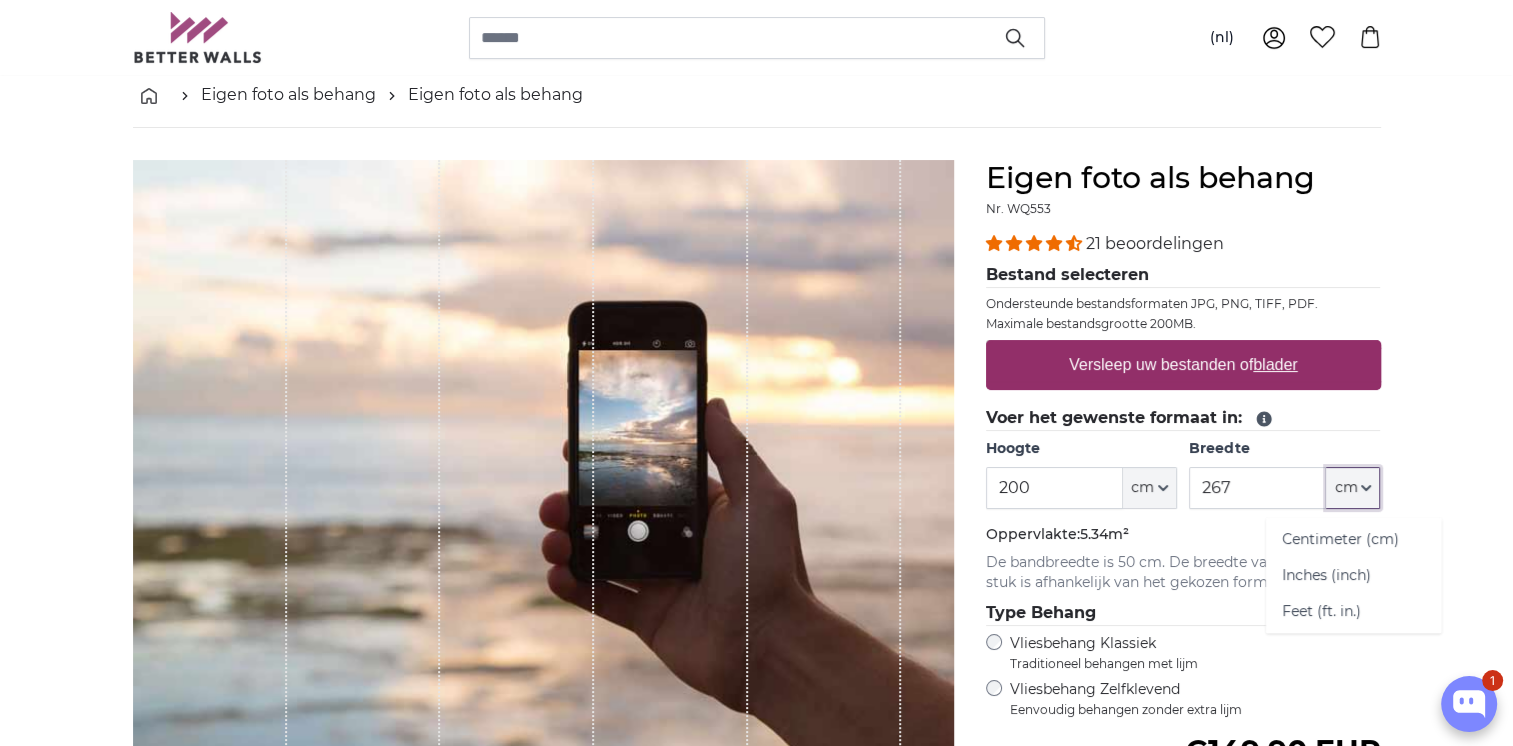 click 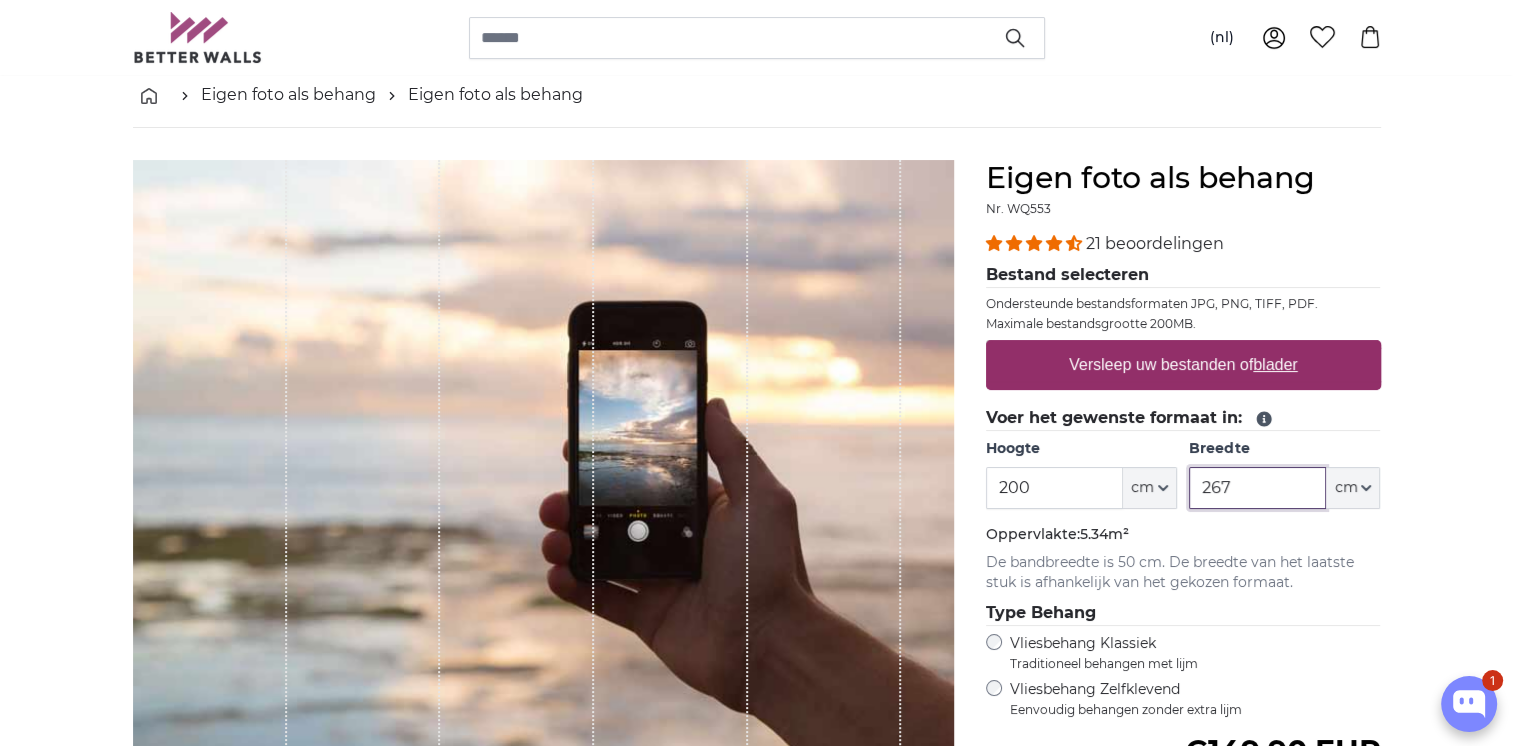 click on "267" at bounding box center (1257, 488) 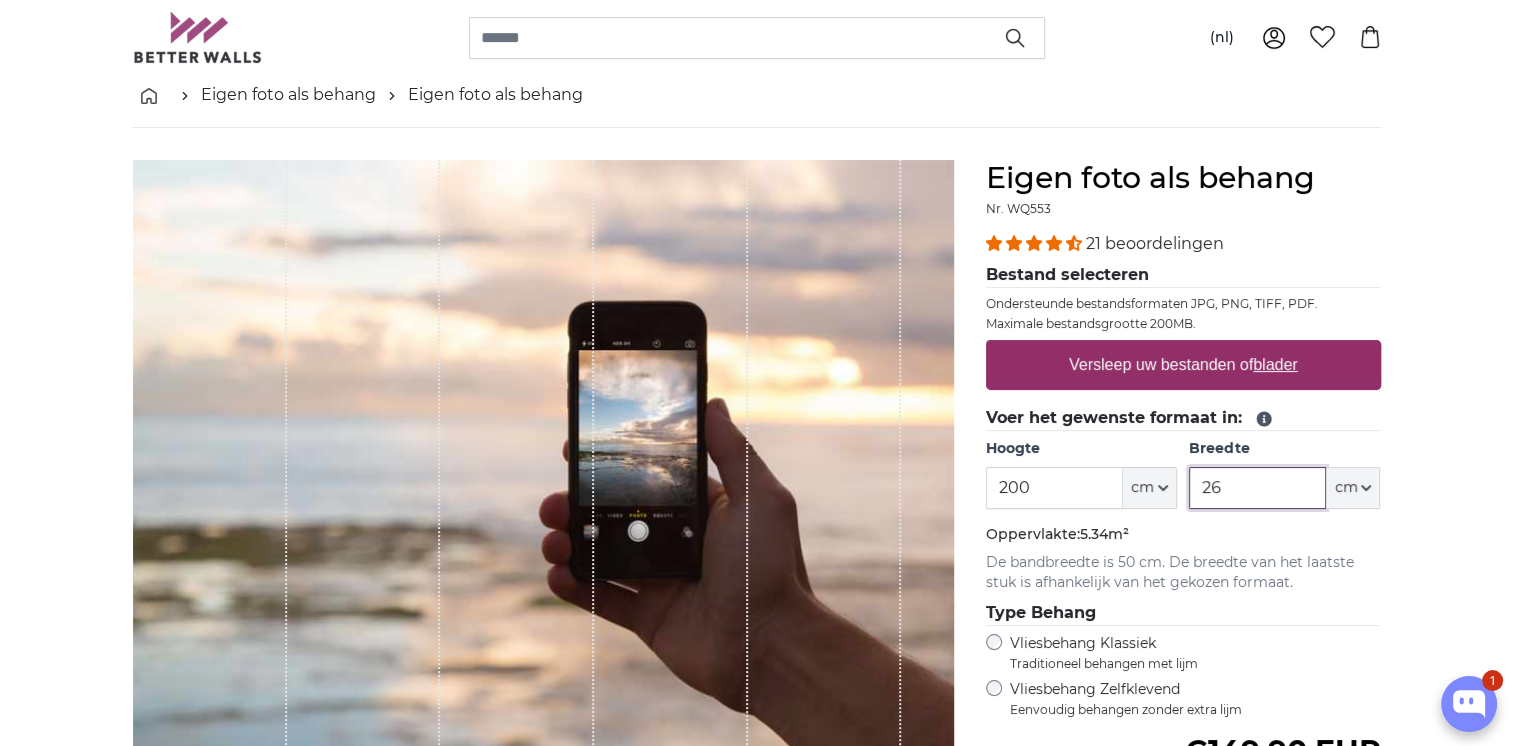 type on "2" 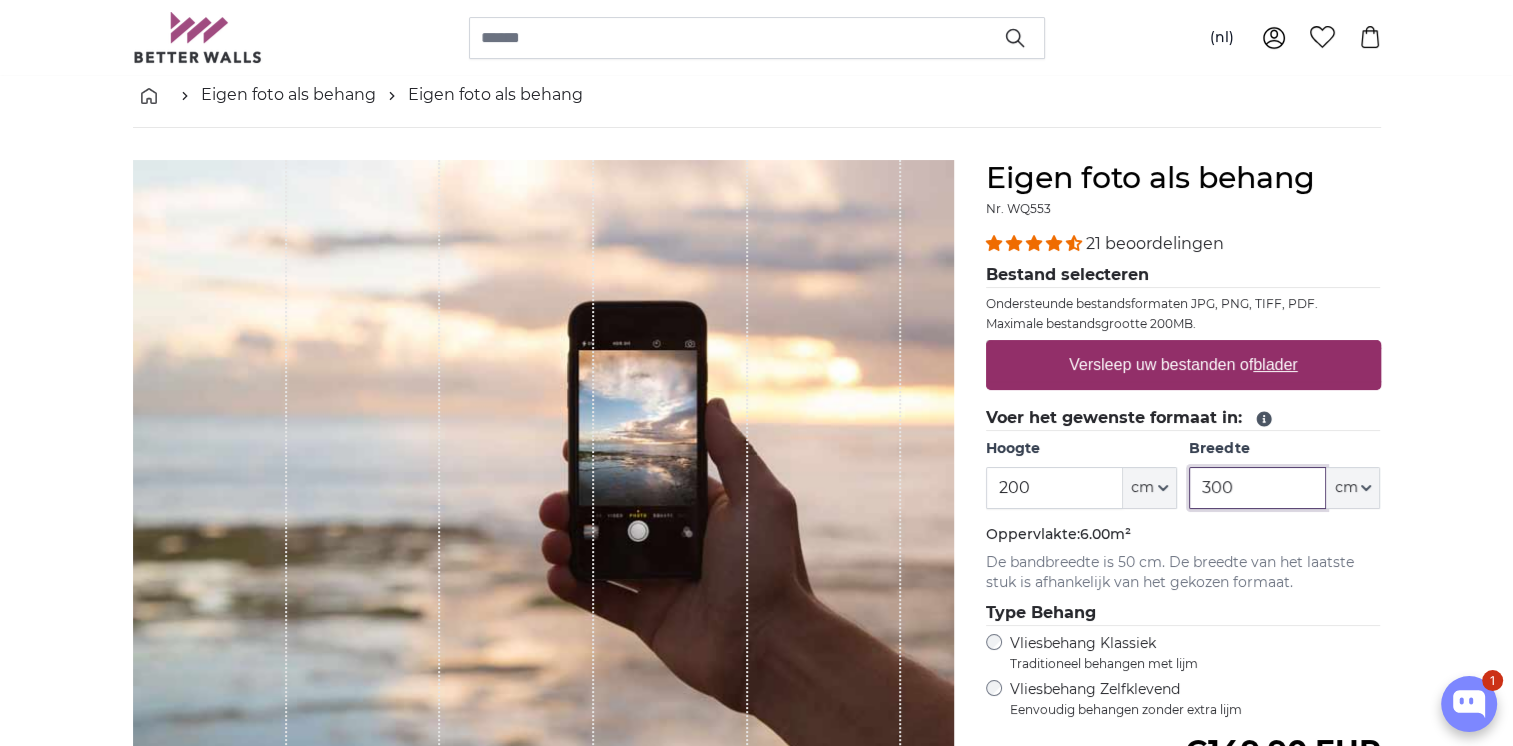 type on "300" 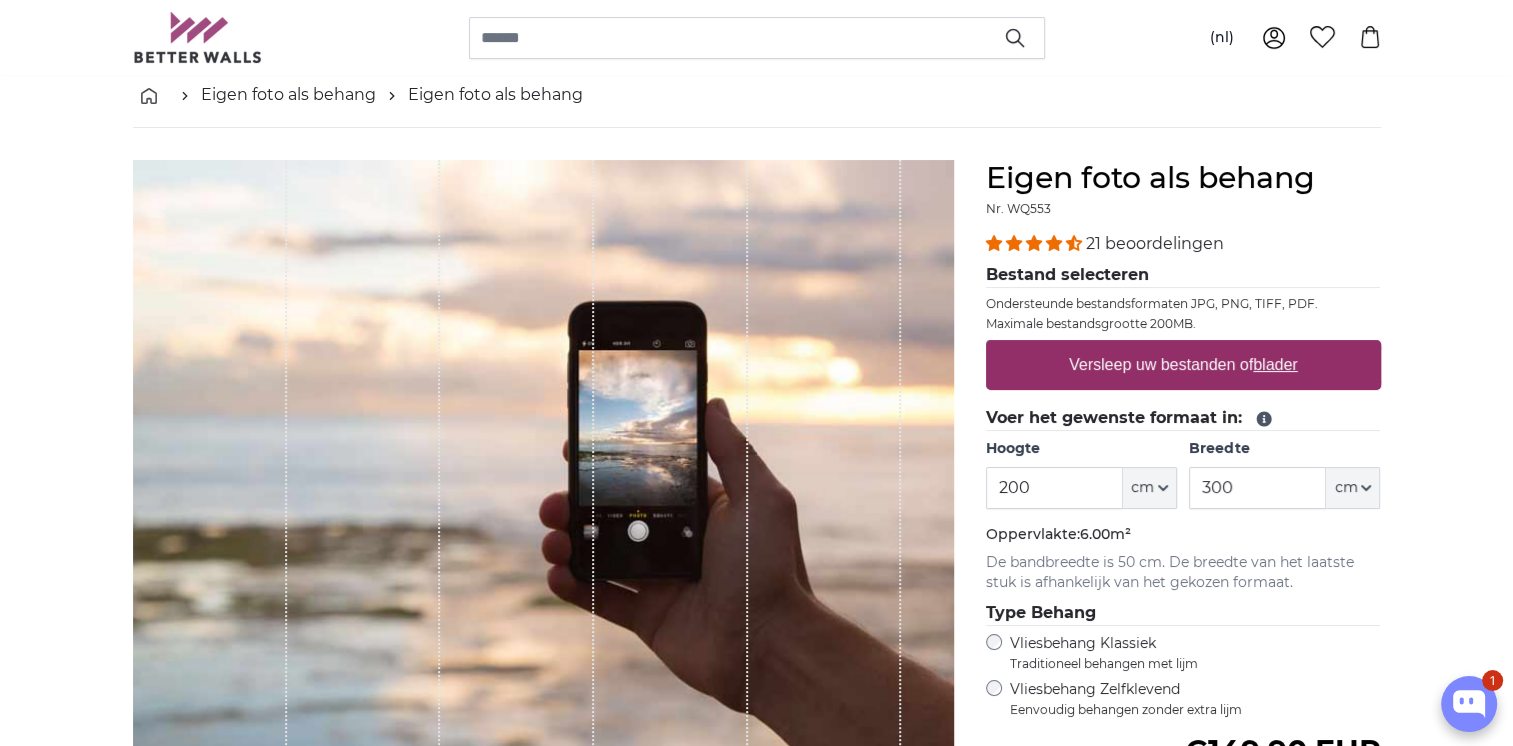 click on "Eigen foto als behang
Eigen foto als behang
Eigen foto als behang
Annuleren
Afbeelding bijsnijden" at bounding box center [756, 2480] 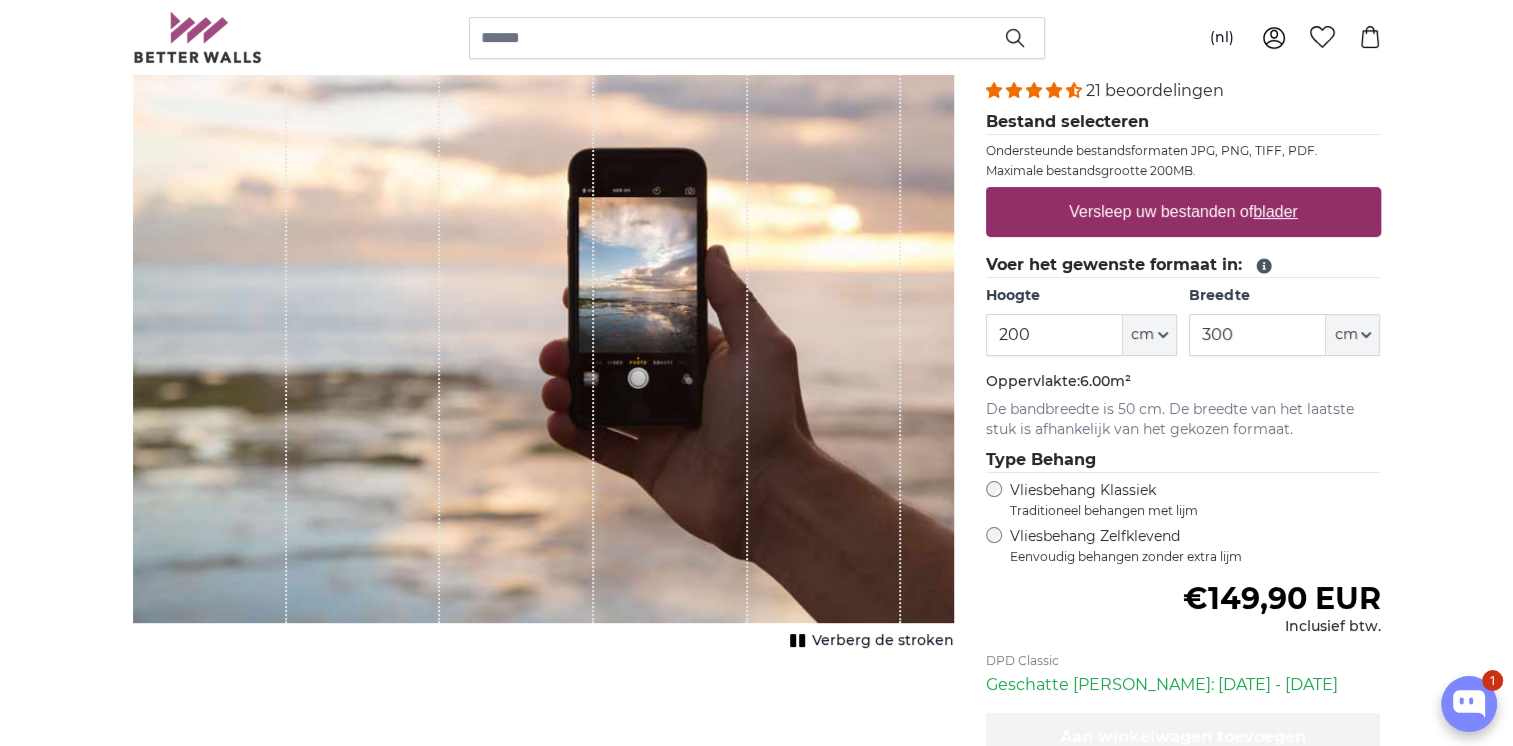 scroll, scrollTop: 300, scrollLeft: 0, axis: vertical 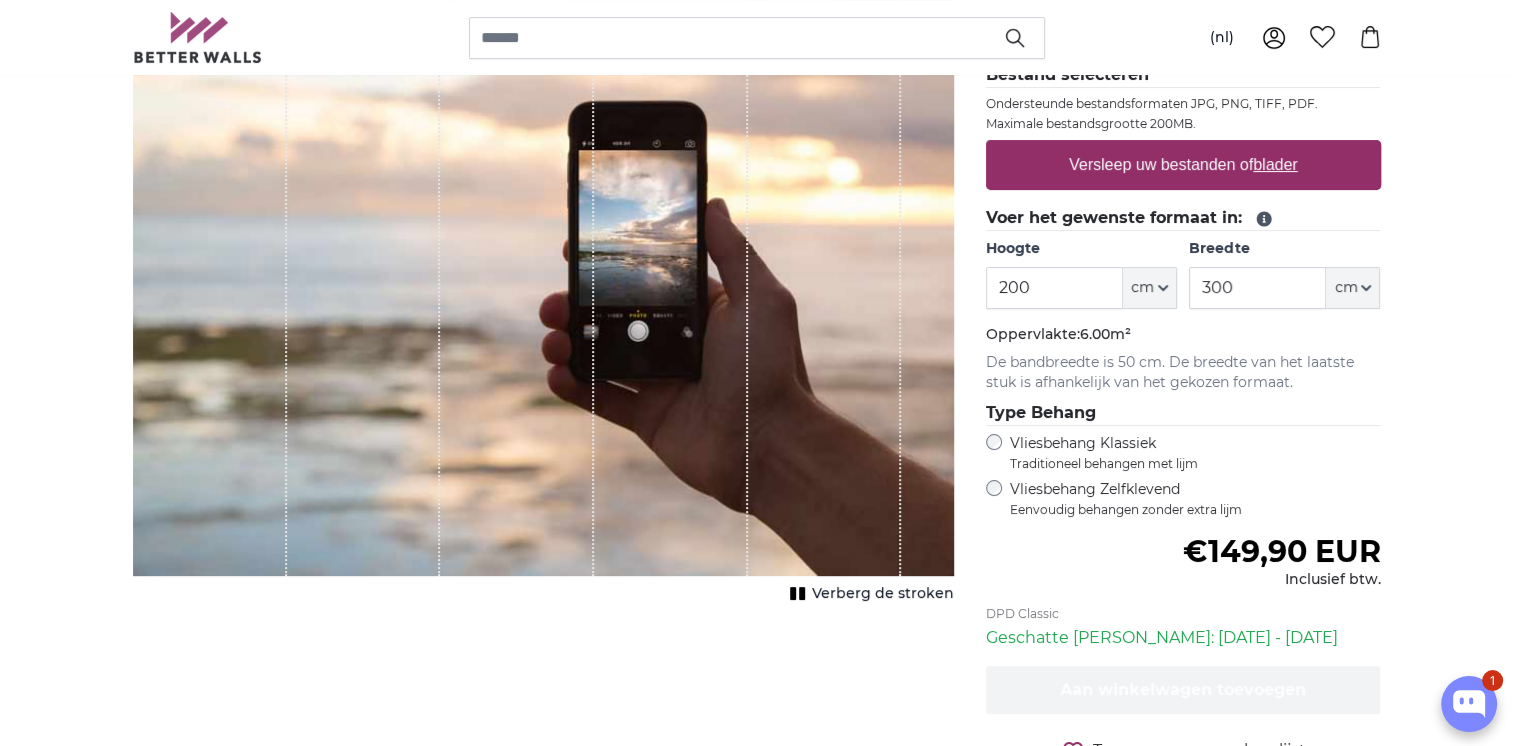 click on "Verberg de stroken" at bounding box center [883, 594] 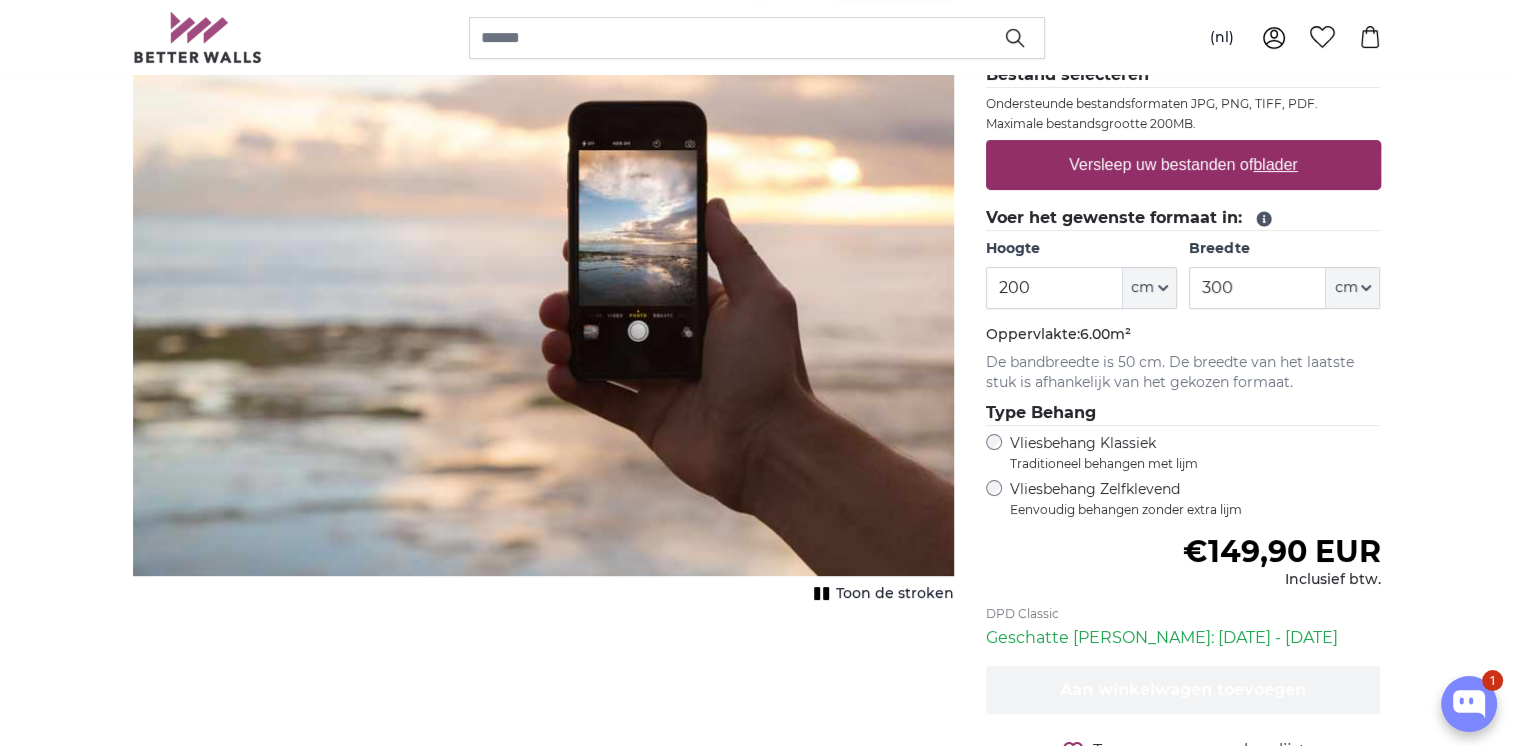 click on "Toon de stroken" at bounding box center [895, 594] 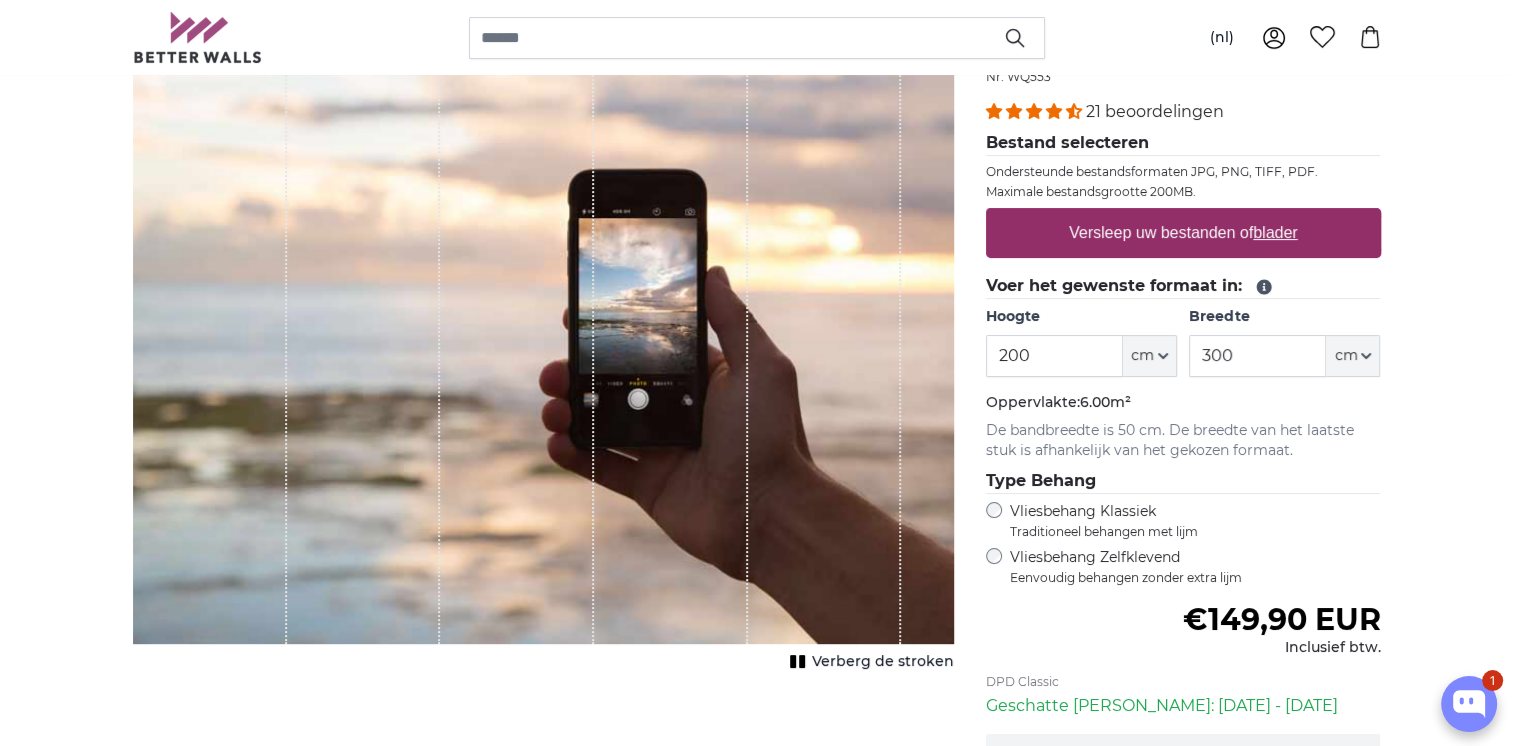 scroll, scrollTop: 200, scrollLeft: 0, axis: vertical 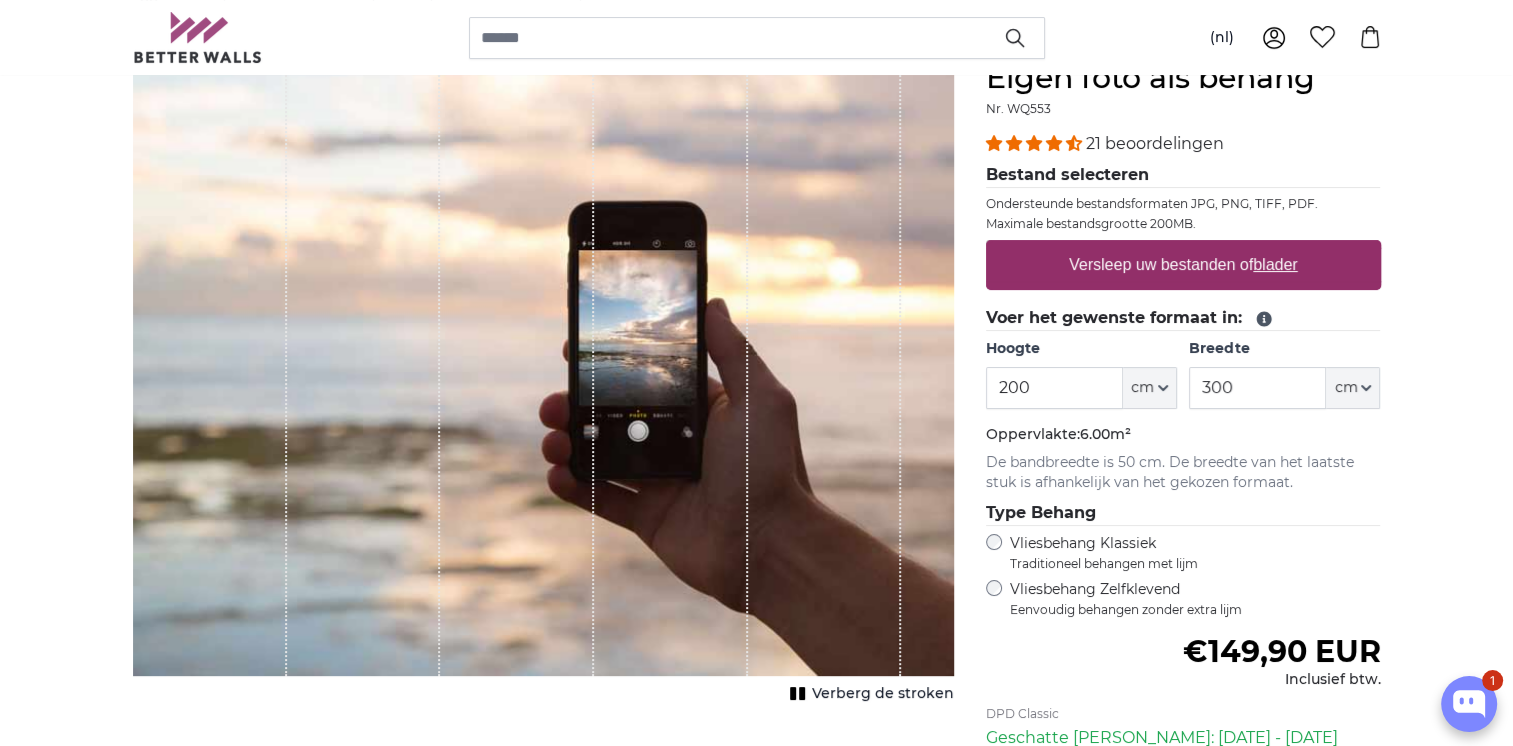 click on "blader" at bounding box center [1275, 264] 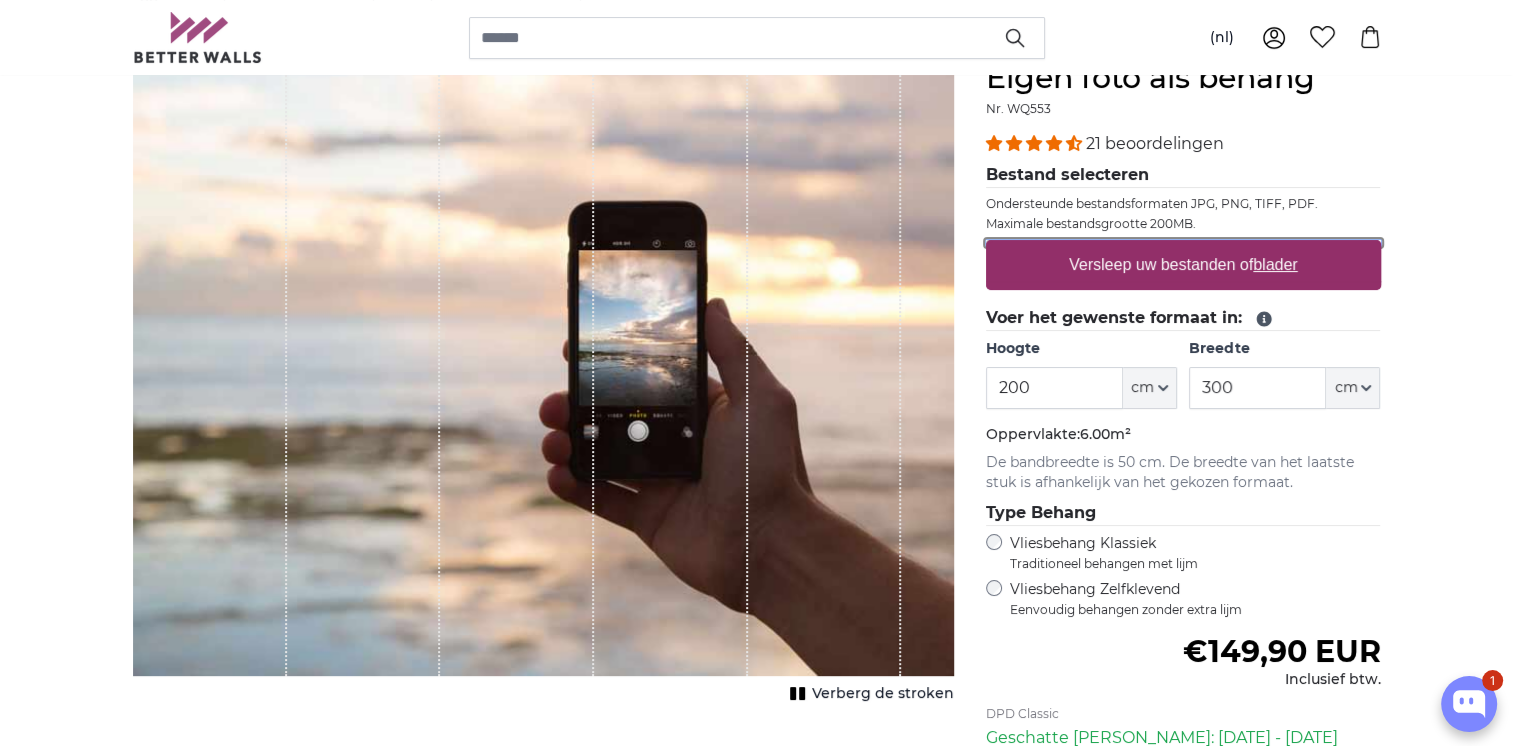 type on "**********" 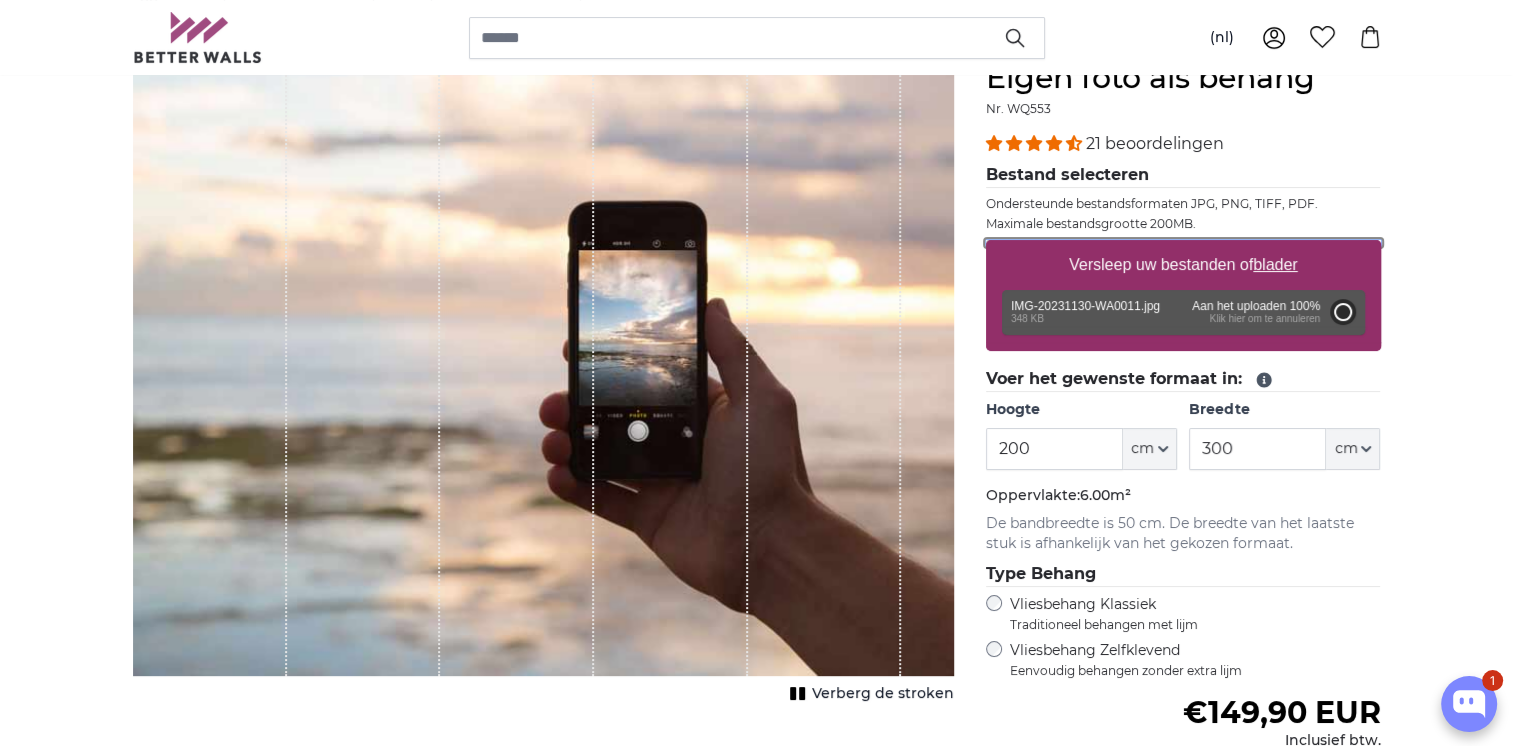 type on "118" 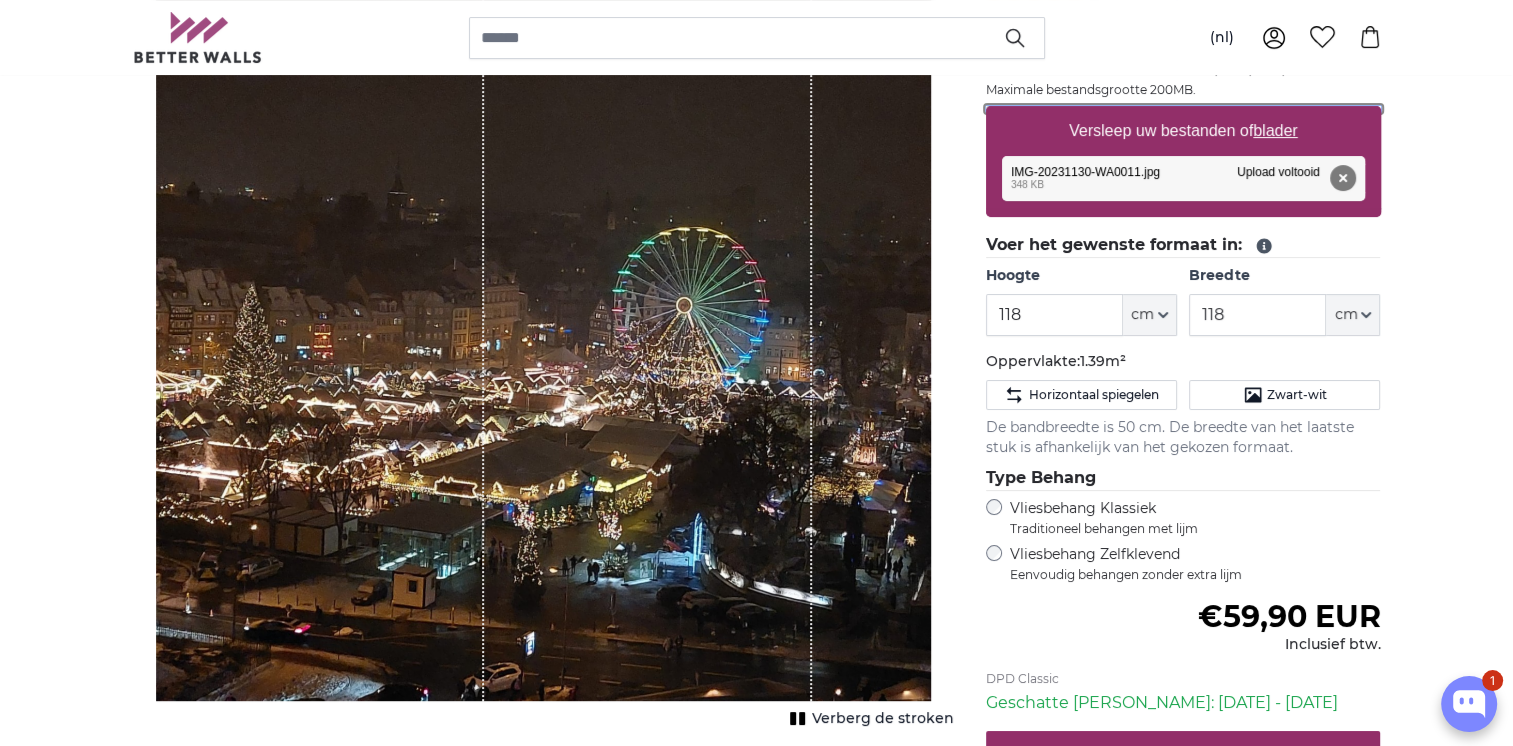 scroll, scrollTop: 300, scrollLeft: 0, axis: vertical 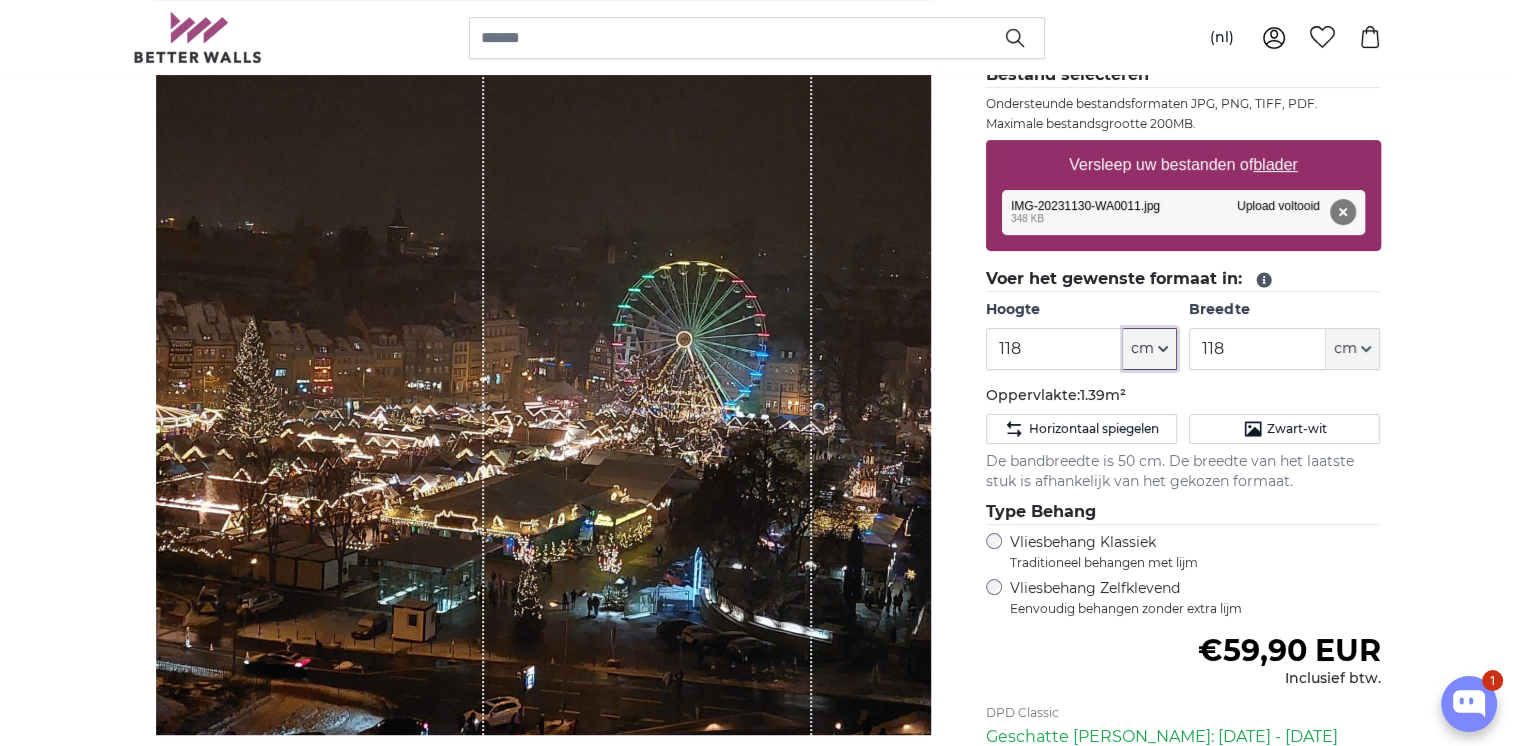click 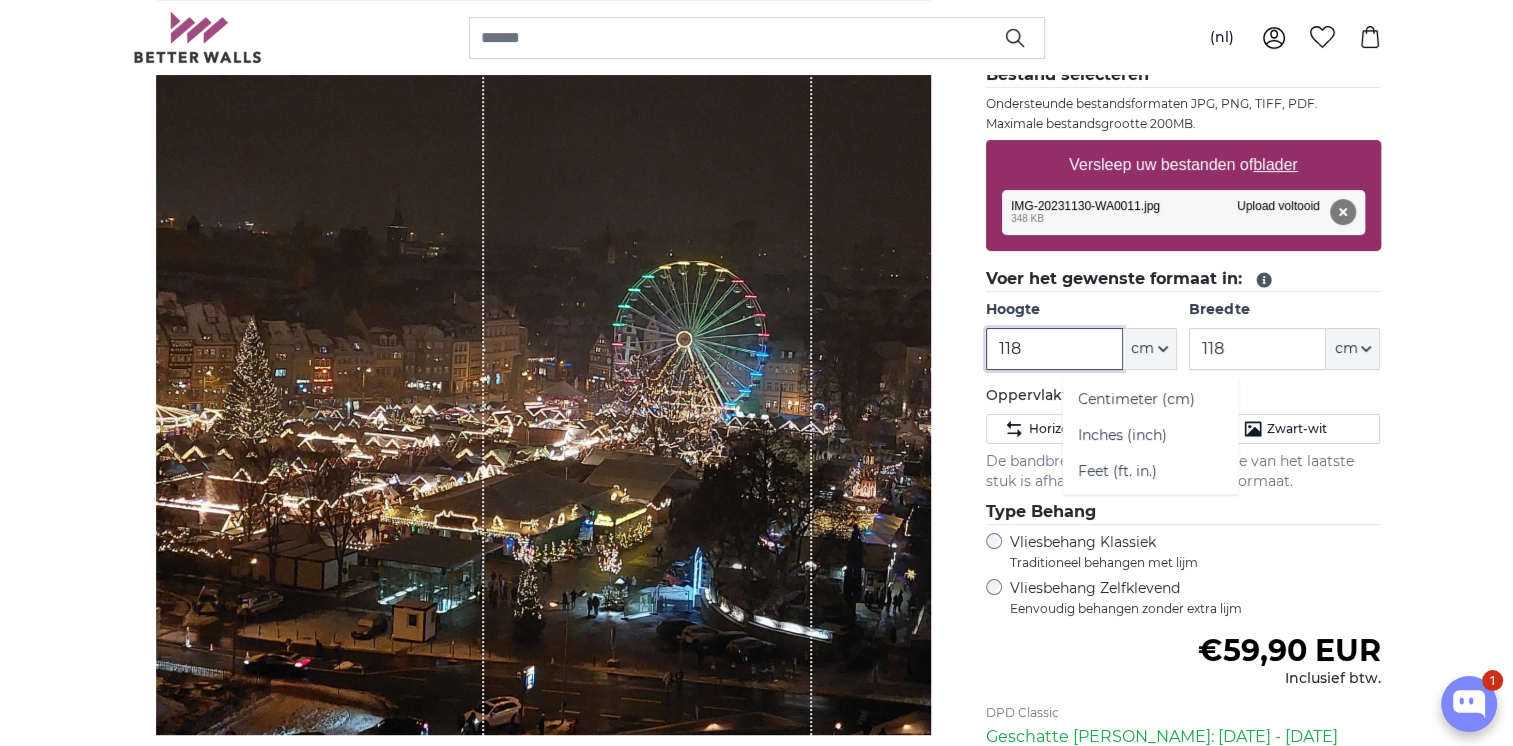 click on "118" at bounding box center [1054, 349] 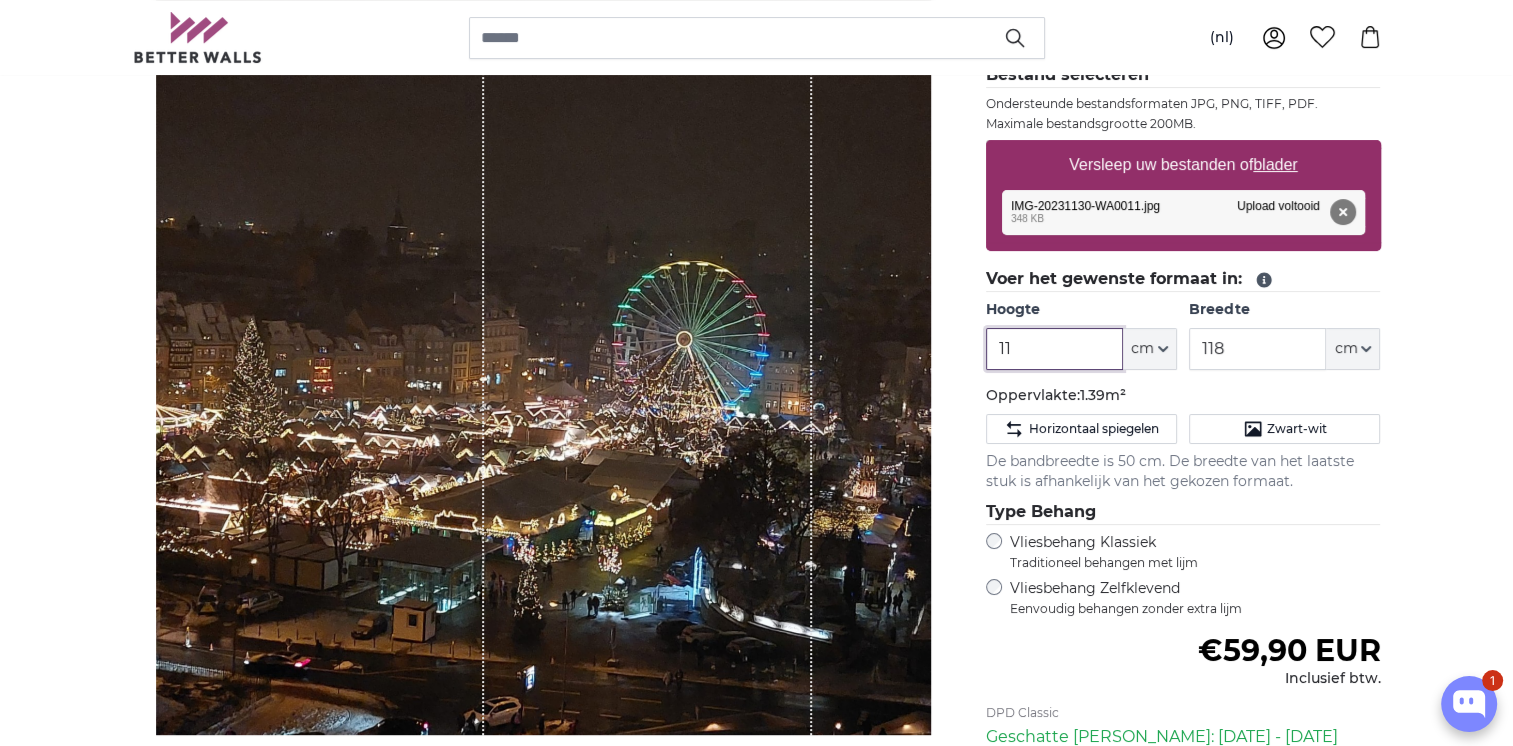 type on "1" 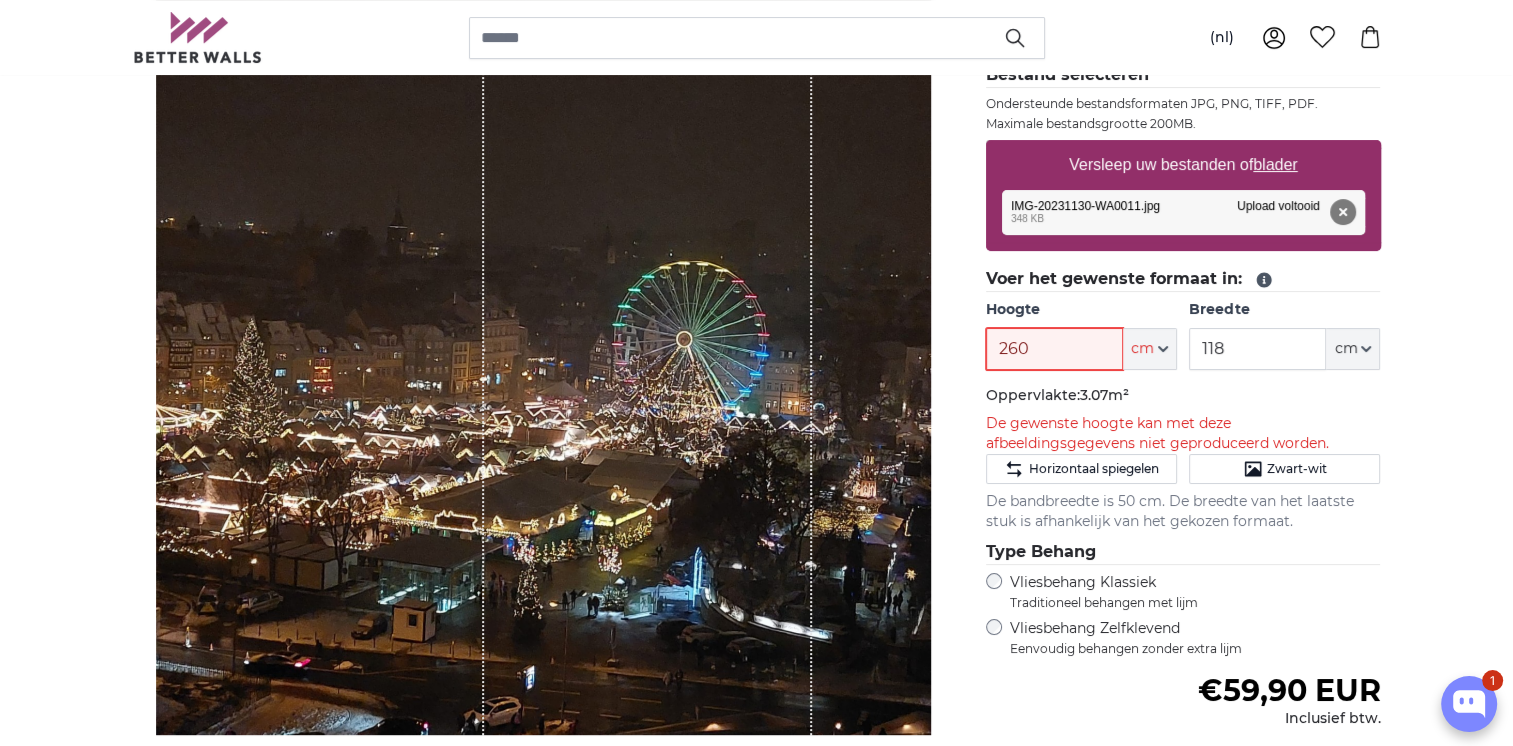 type on "260" 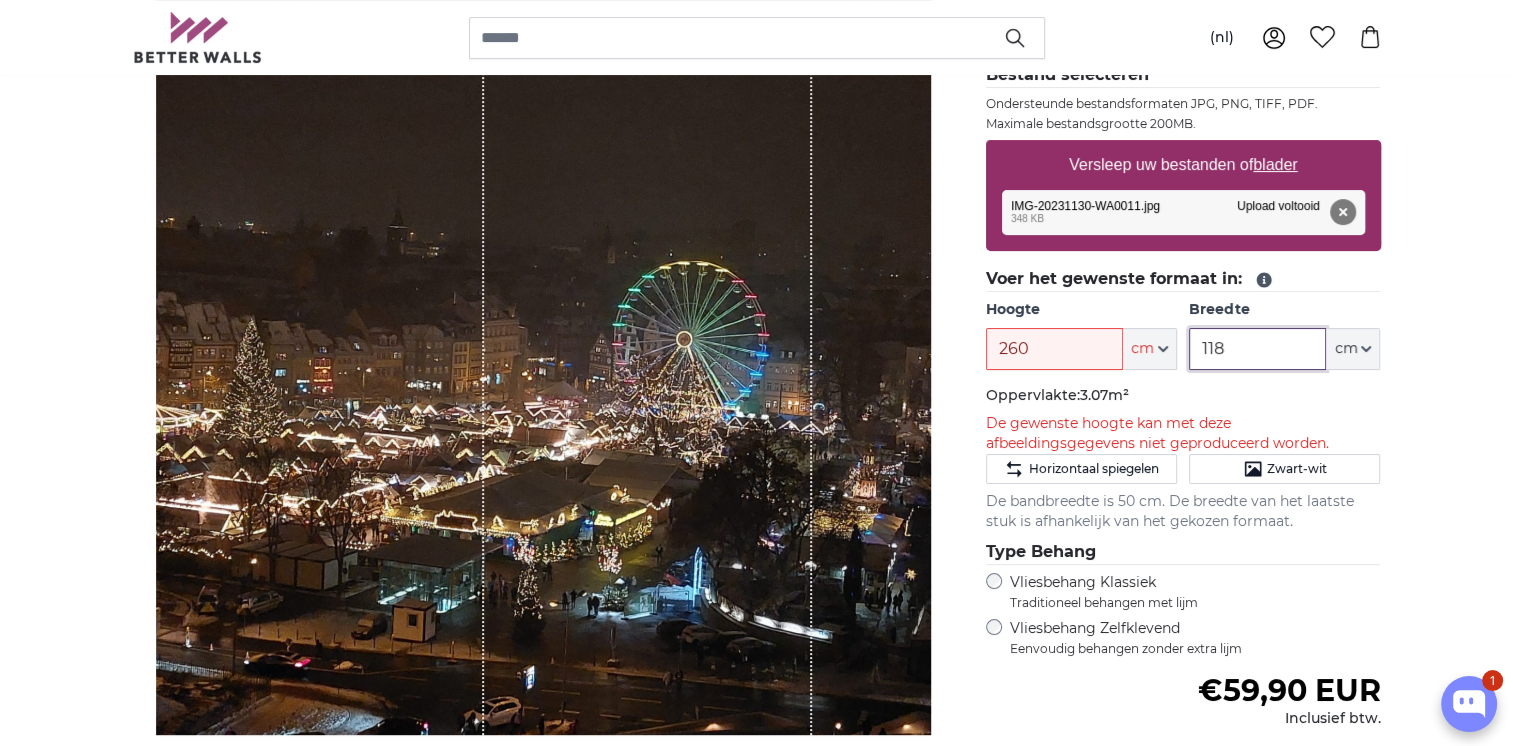 click on "118" at bounding box center (1257, 349) 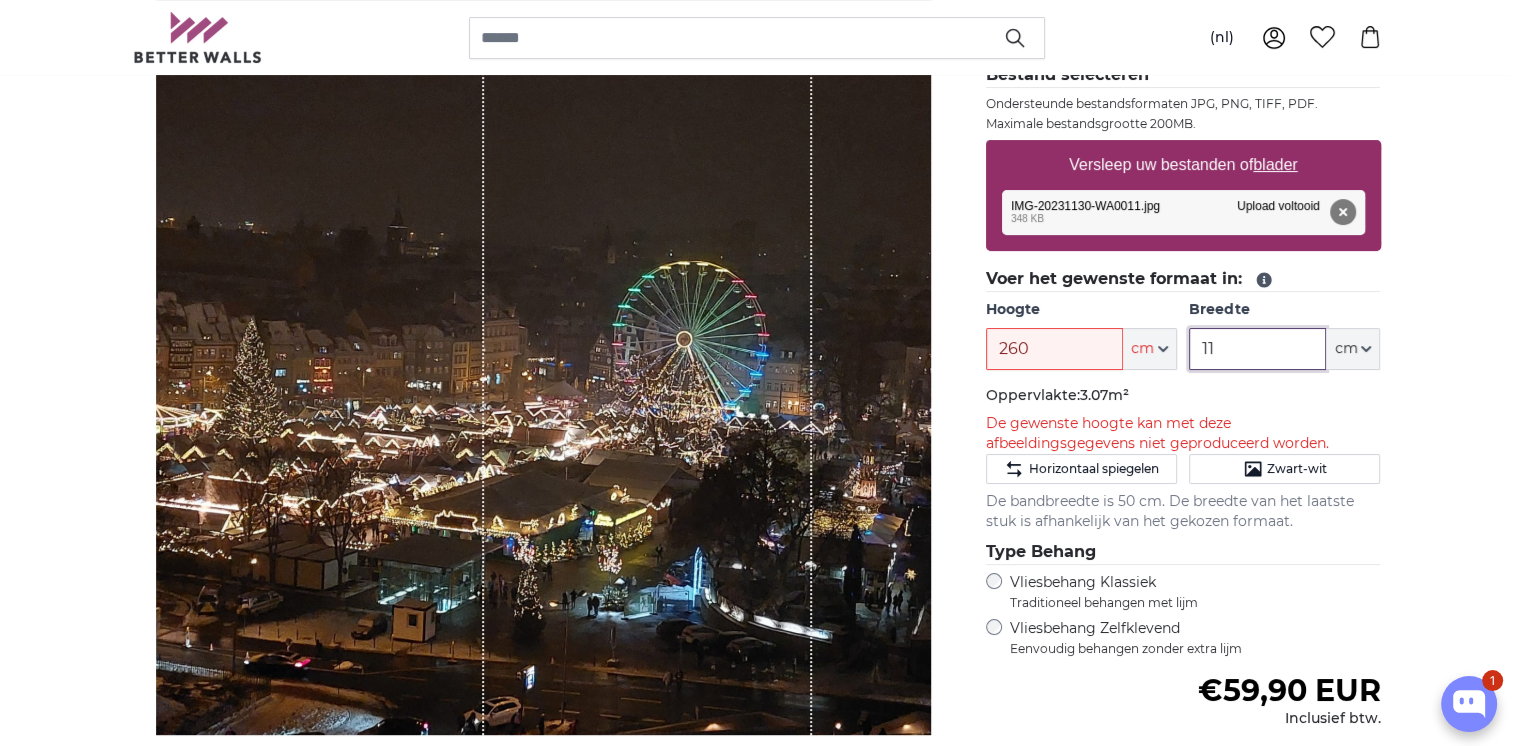 type on "1" 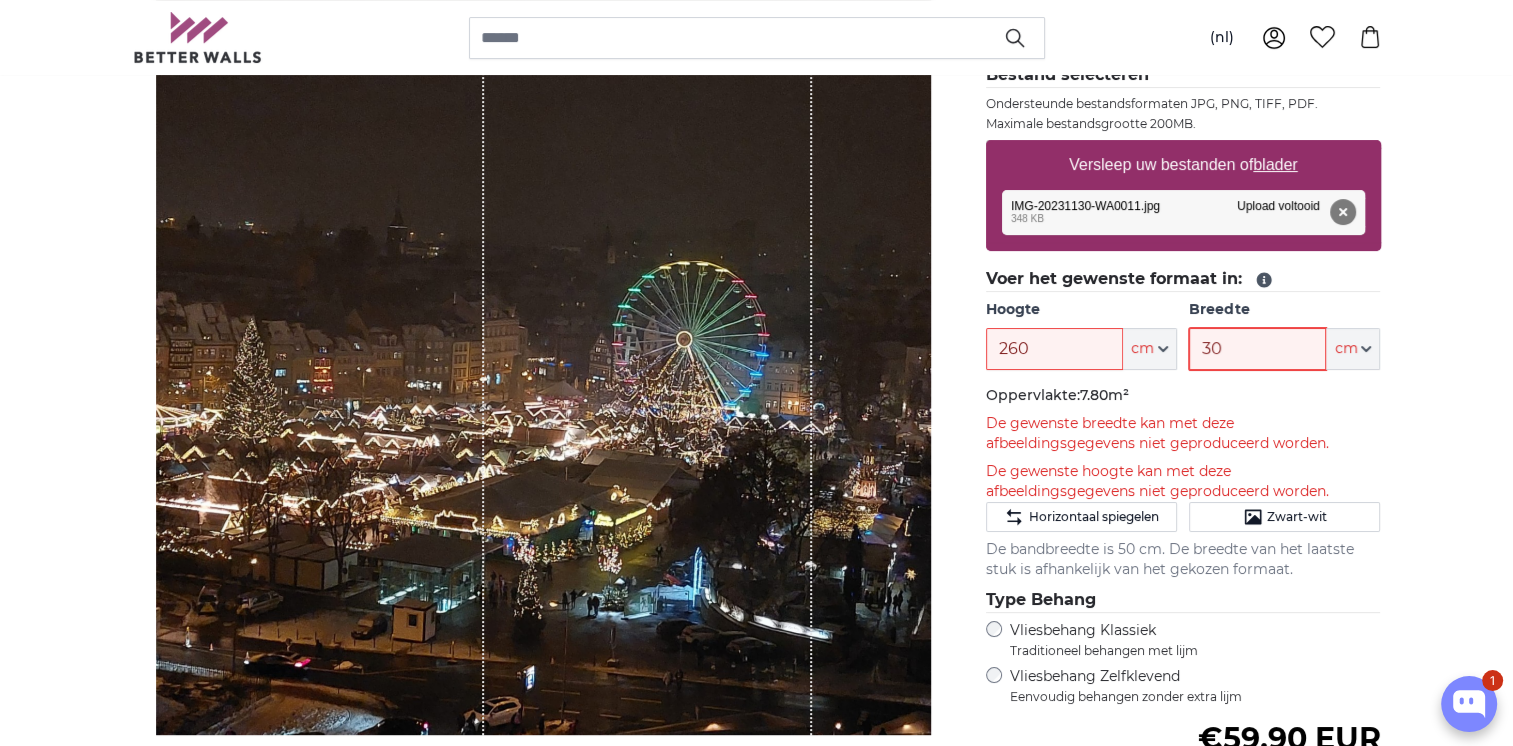 type on "3" 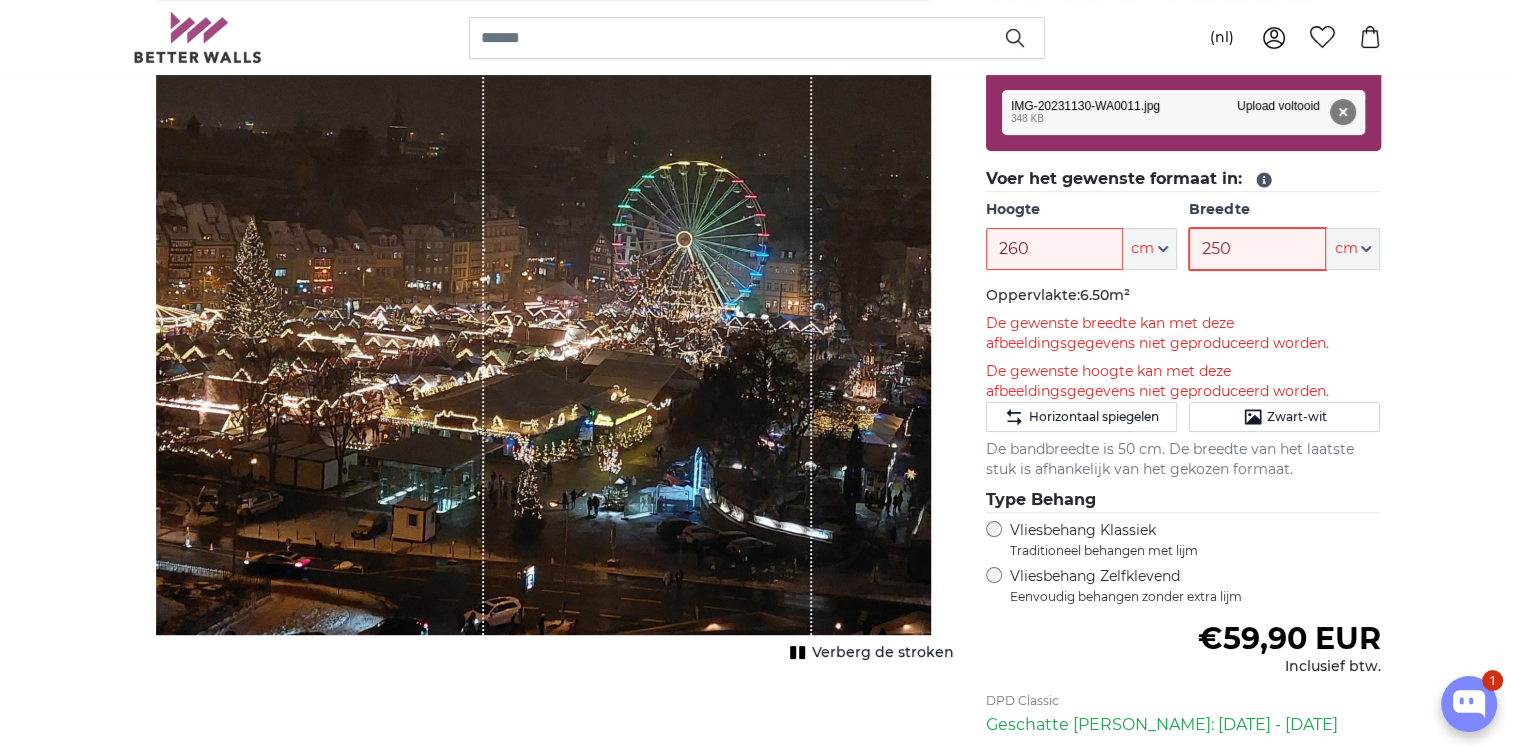 scroll, scrollTop: 300, scrollLeft: 0, axis: vertical 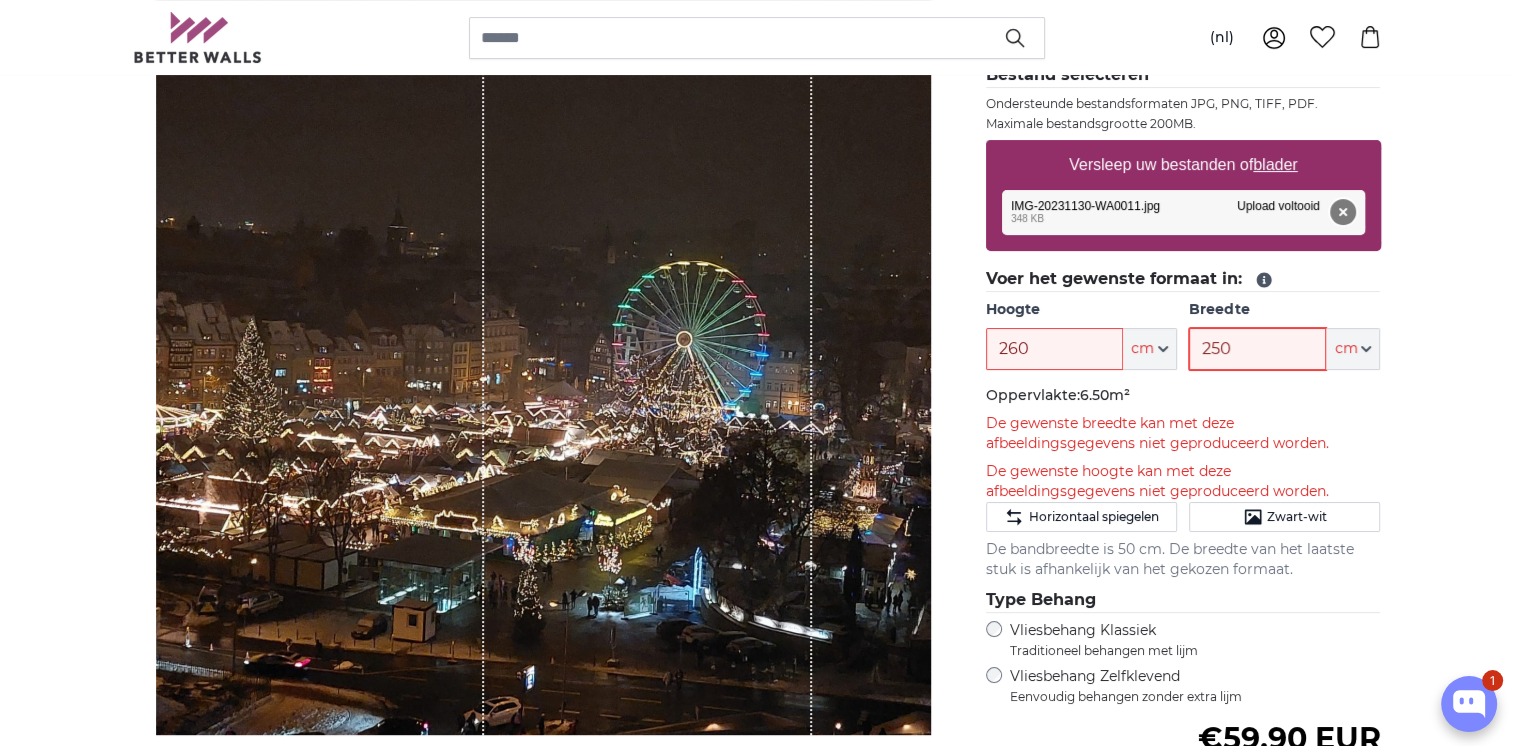 type on "250" 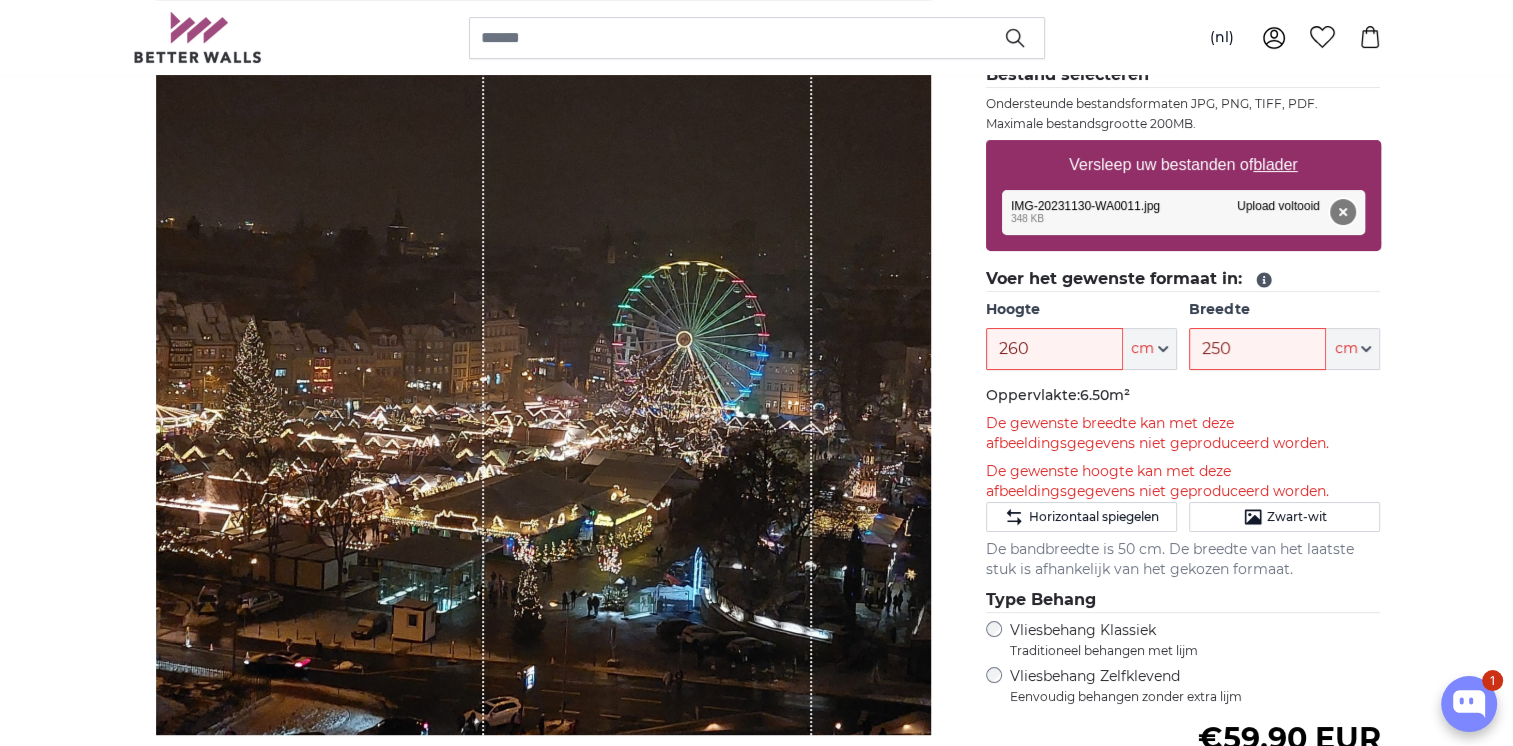 click on "Verwijderen" at bounding box center (1342, 212) 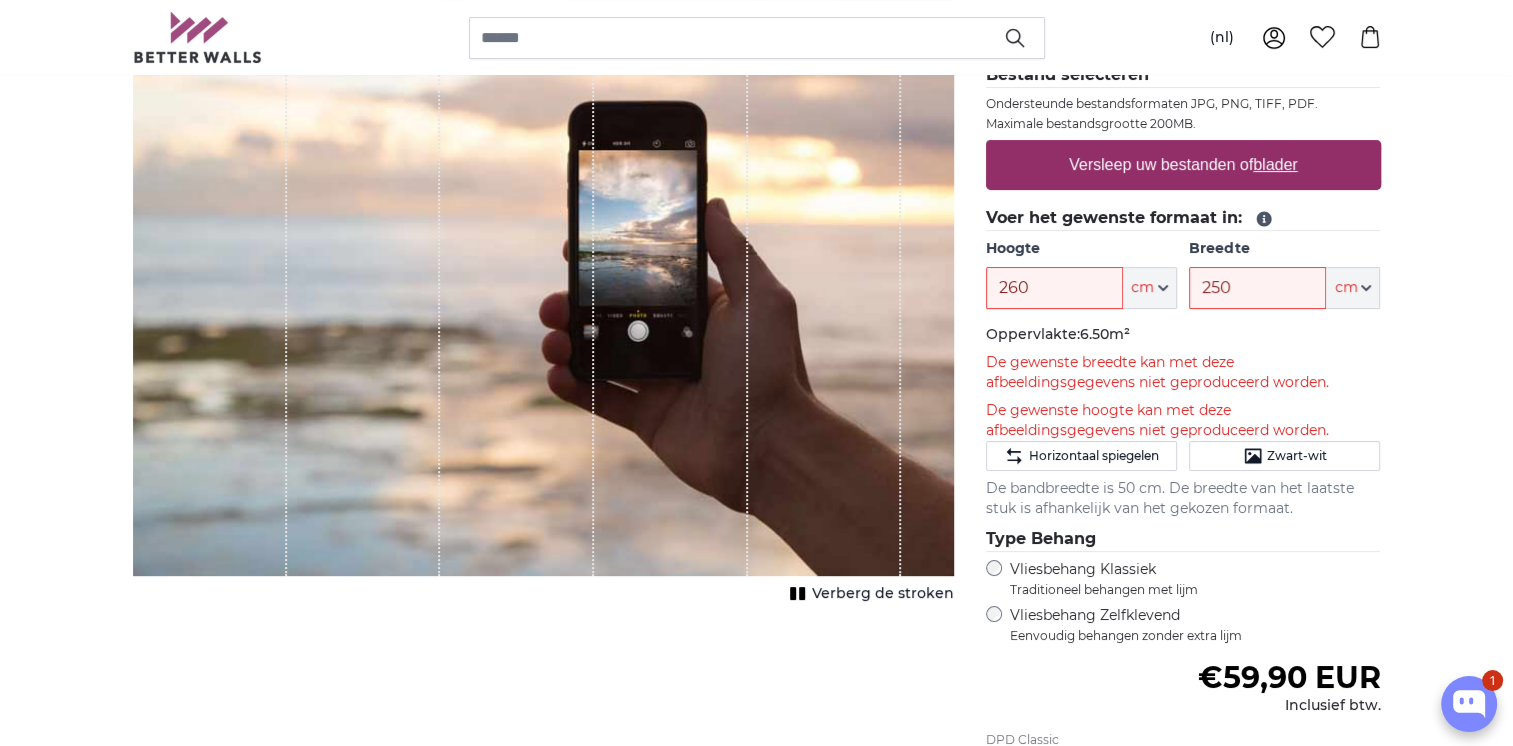 click on "blader" at bounding box center [1275, 164] 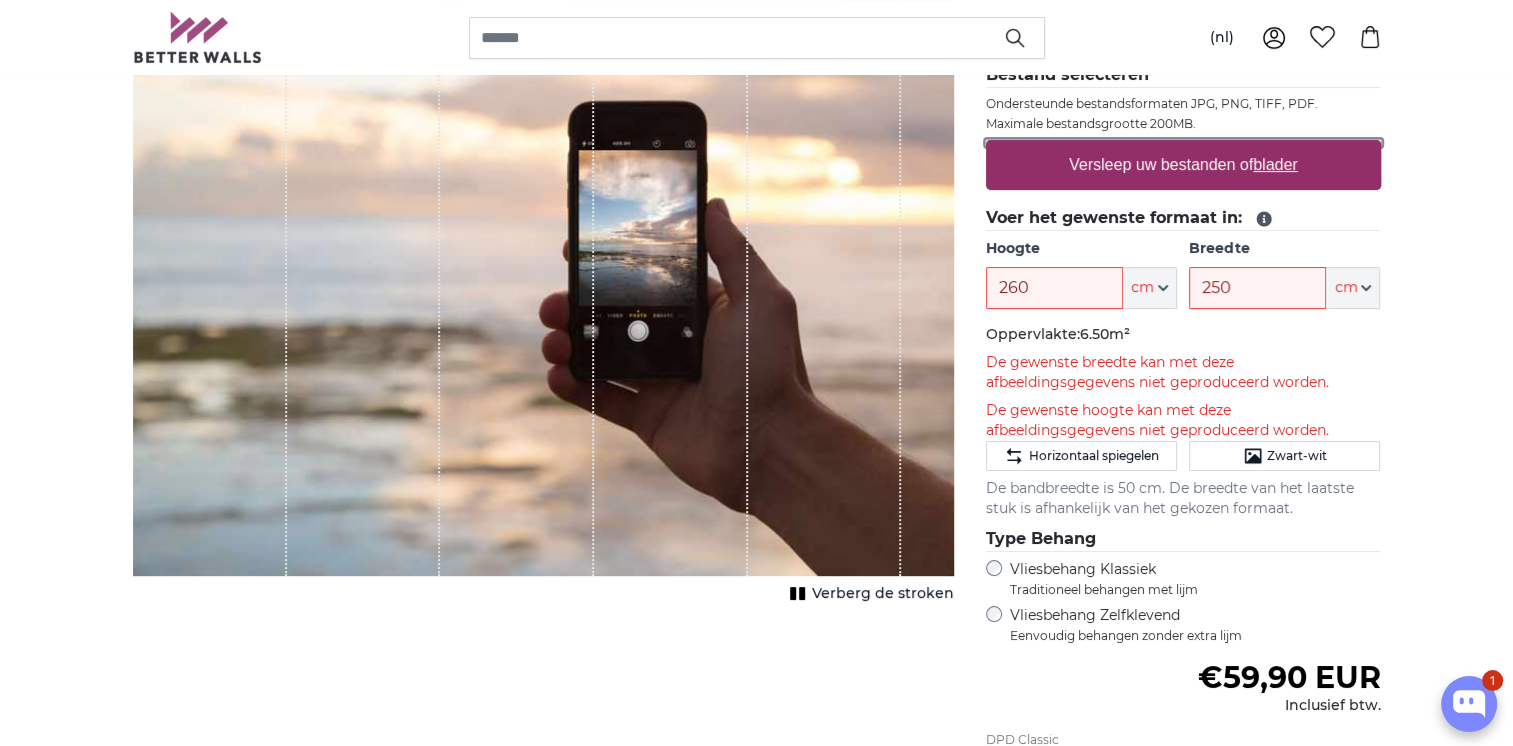 click on "Versleep uw bestanden of  blader" at bounding box center (1183, 143) 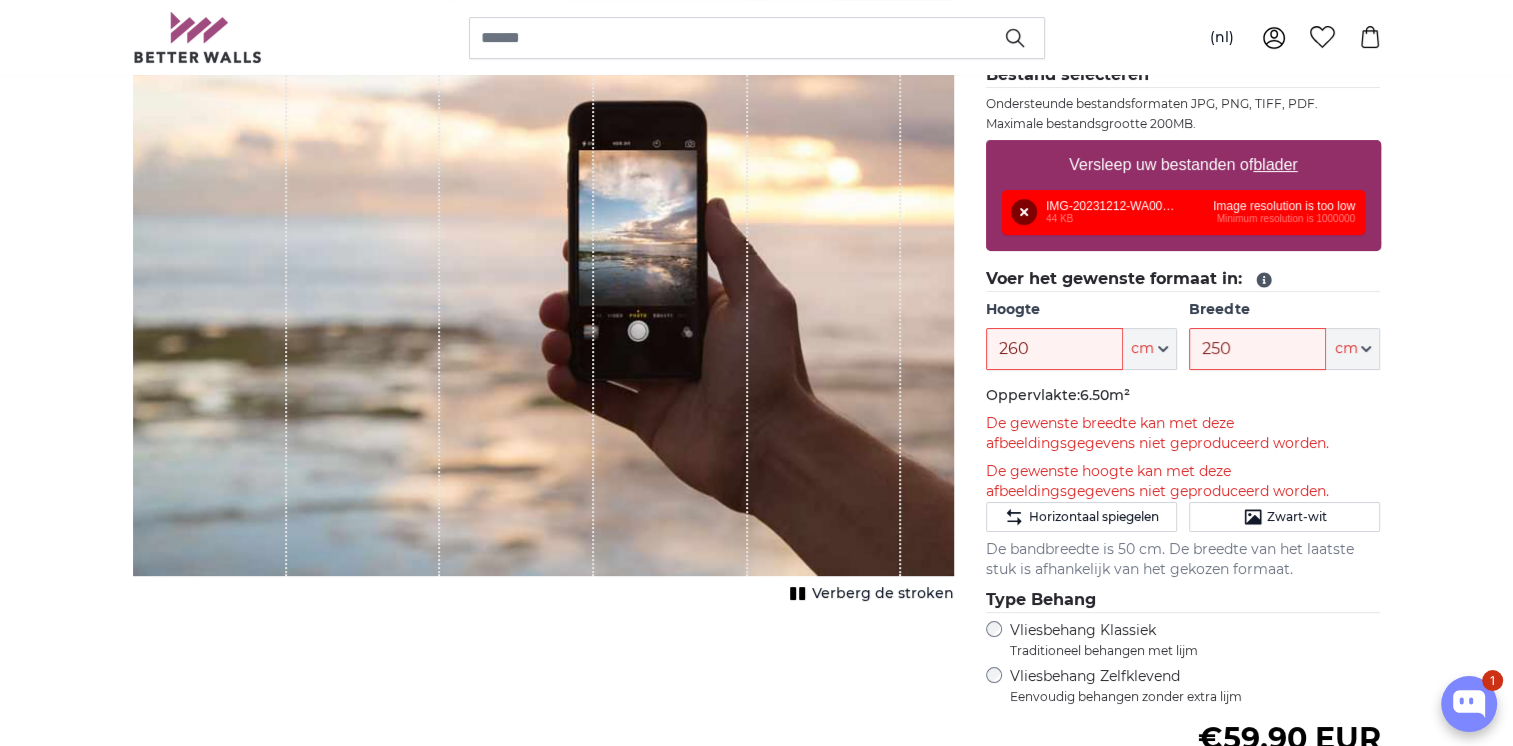 click on "blader" at bounding box center [1275, 164] 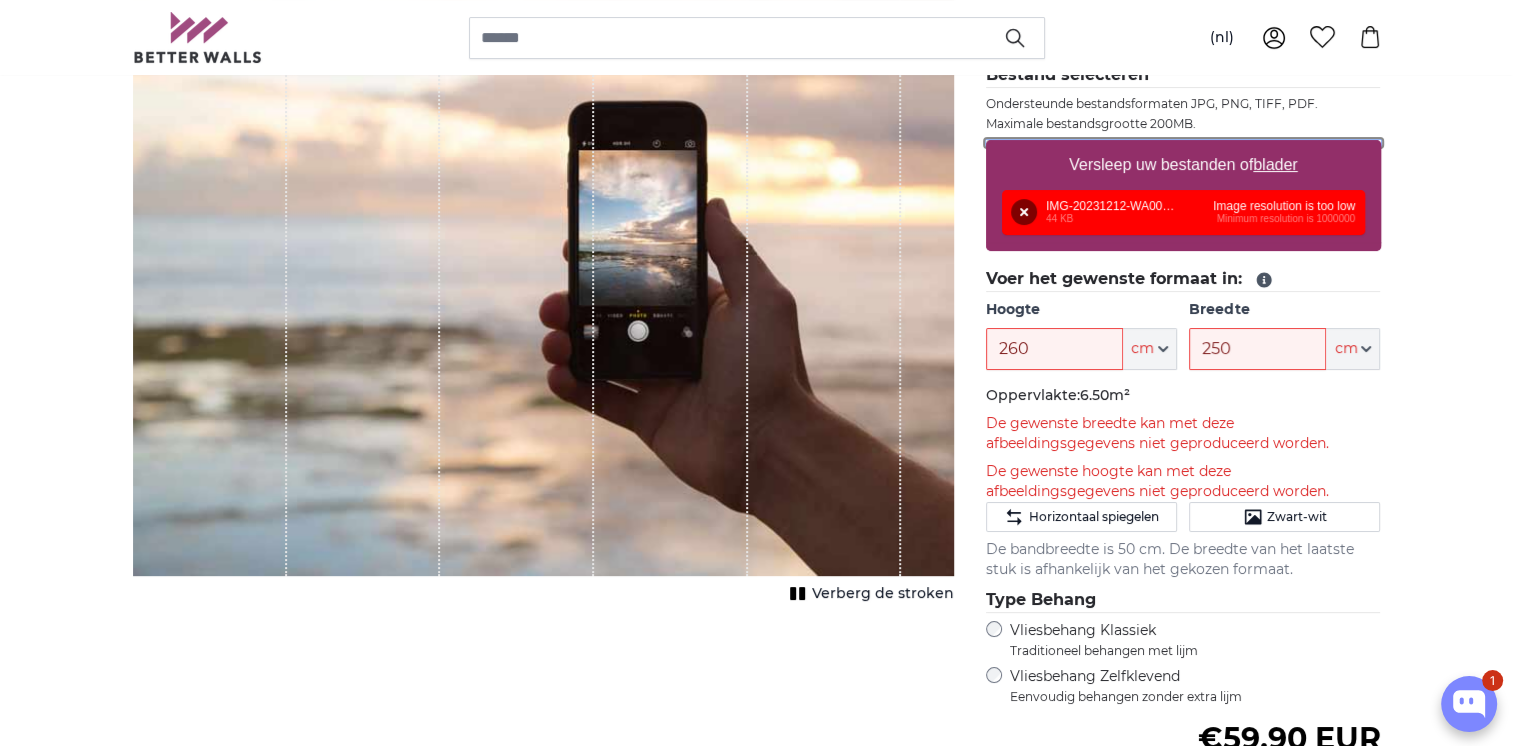 click on "Versleep uw bestanden of  blader" at bounding box center [1183, 143] 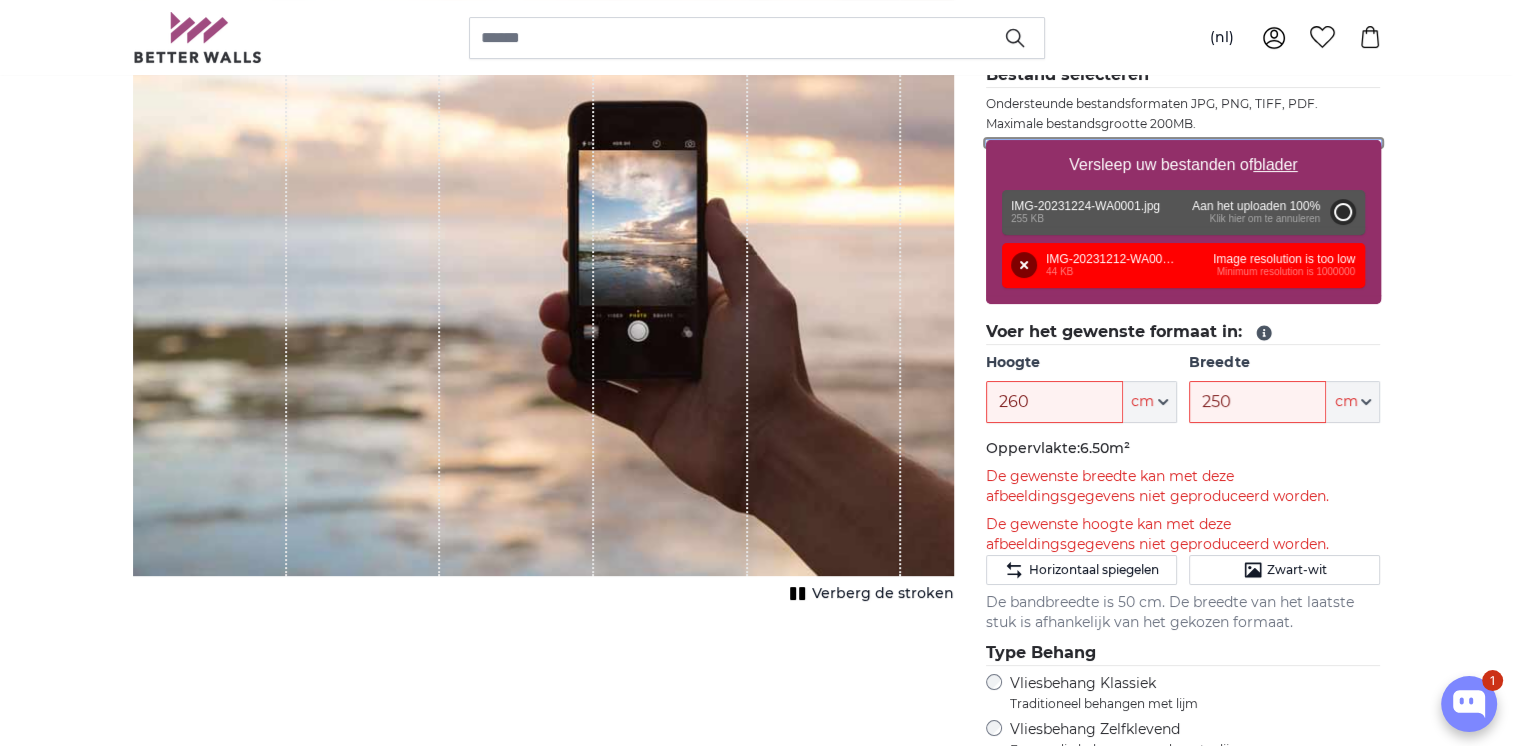 type on "131" 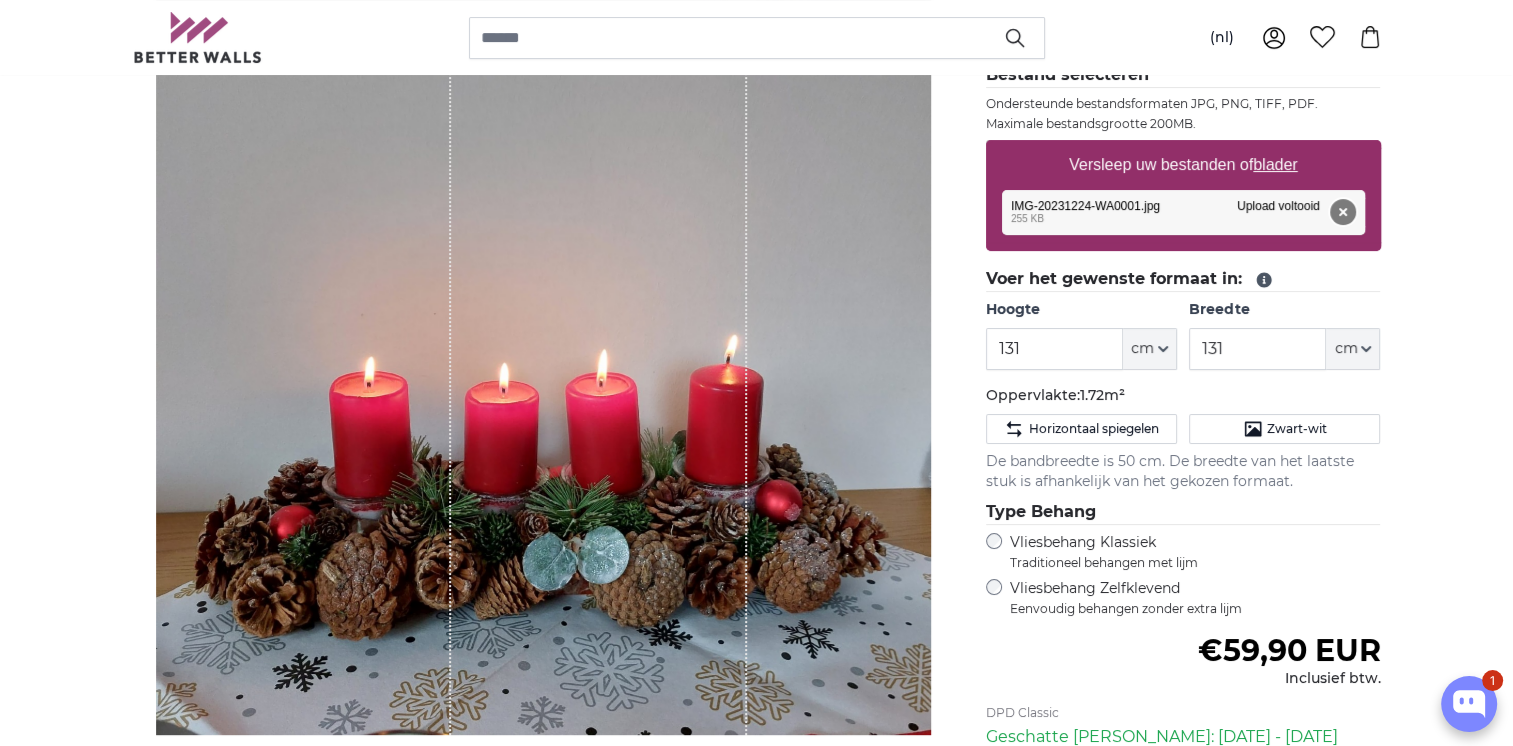 click on "Verwijderen" at bounding box center [1342, 212] 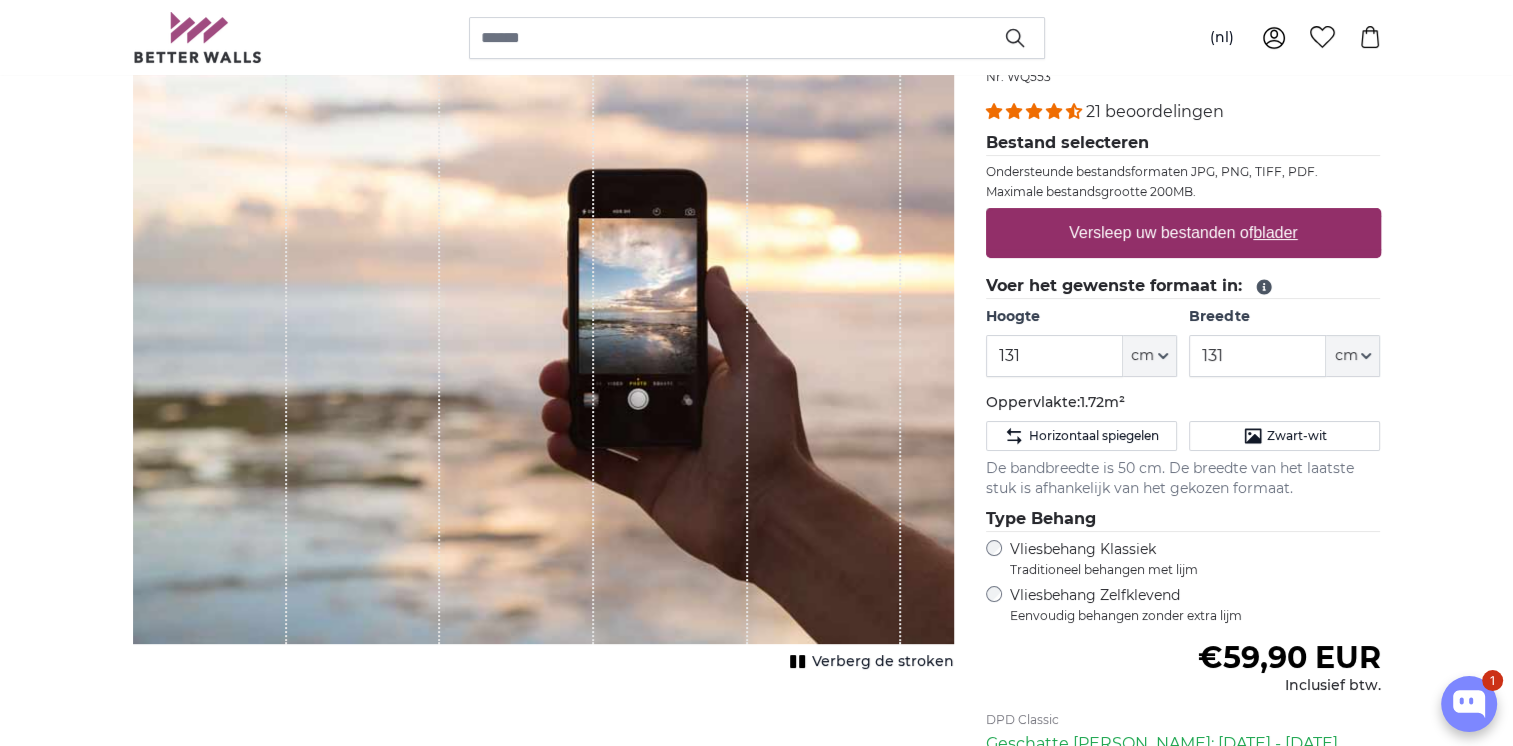 scroll, scrollTop: 200, scrollLeft: 0, axis: vertical 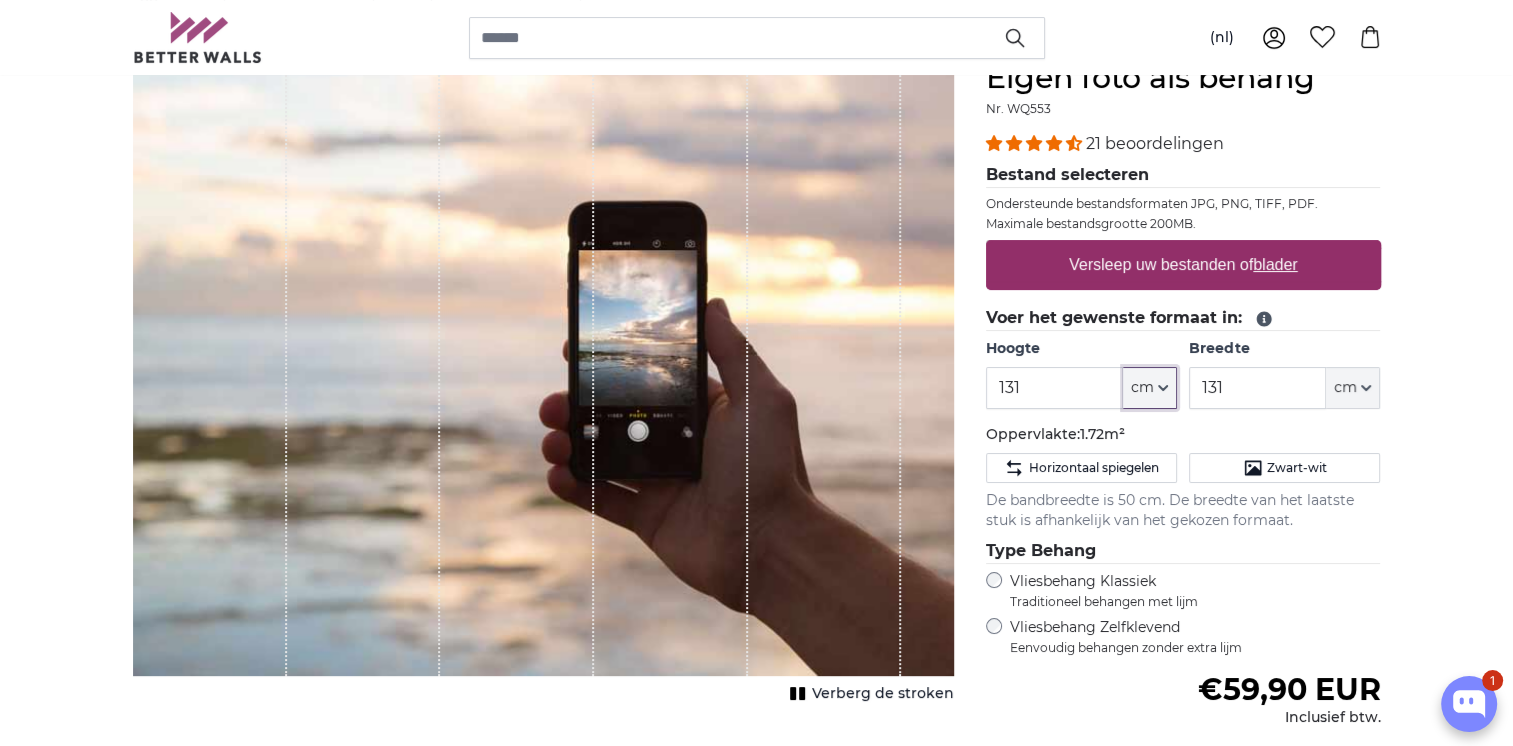 click 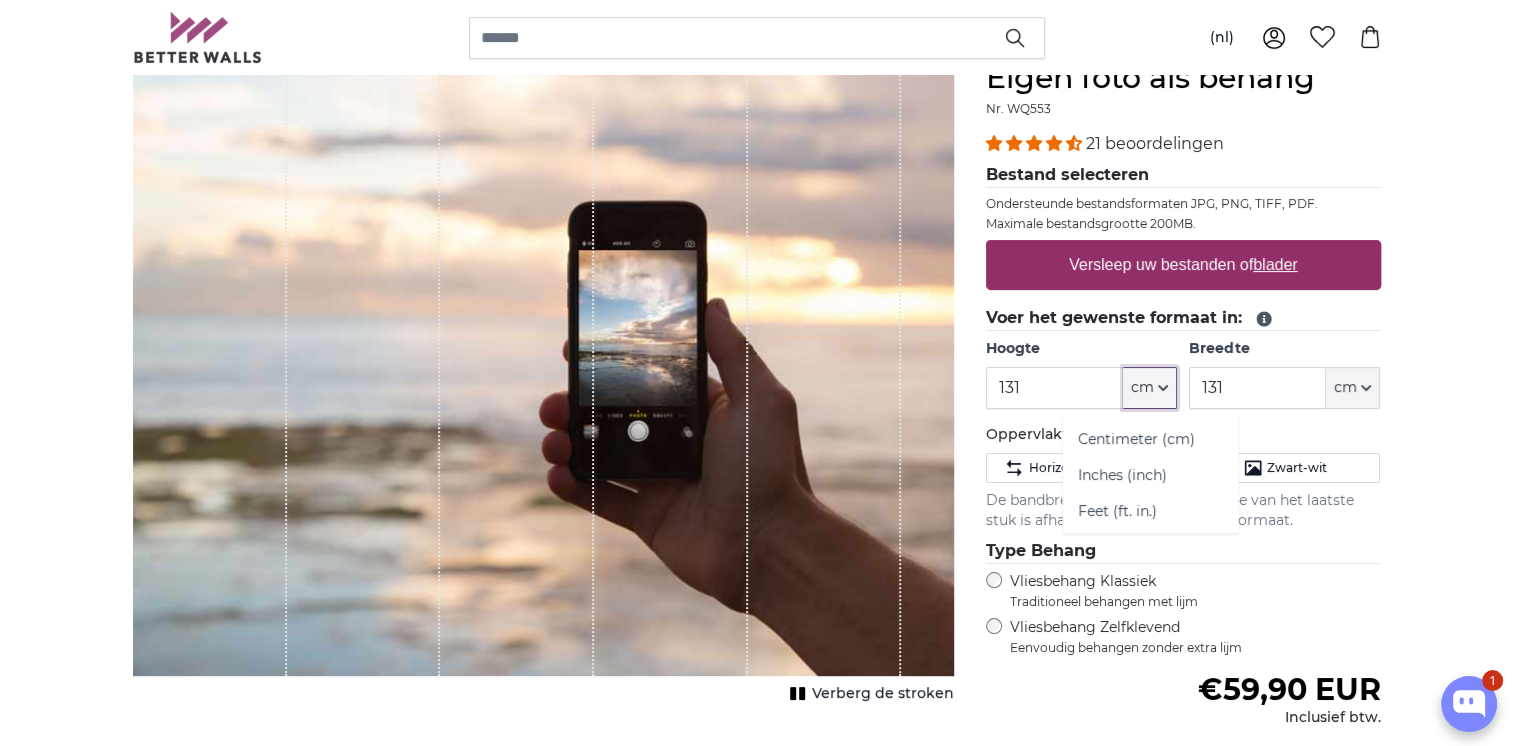 click 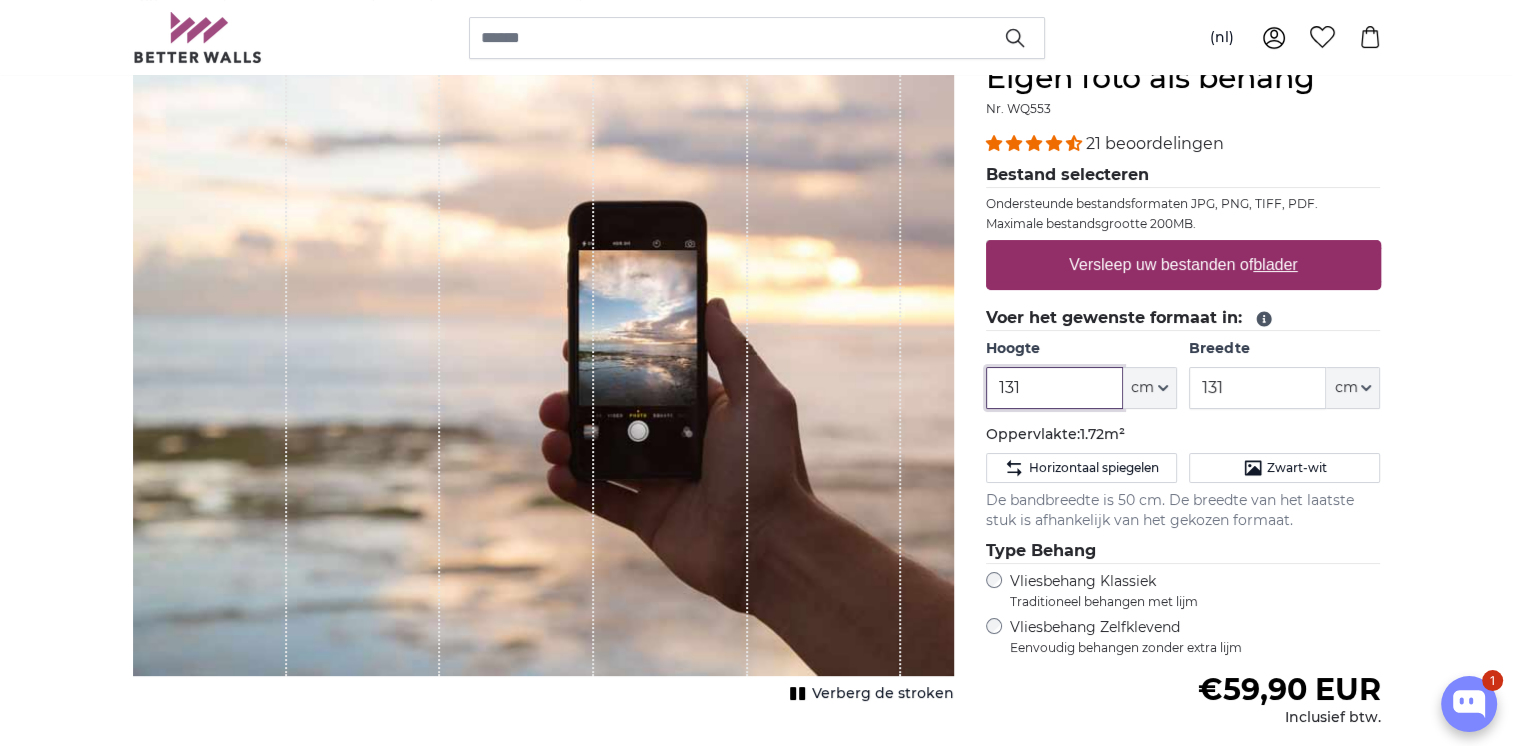 click on "131" at bounding box center (1054, 388) 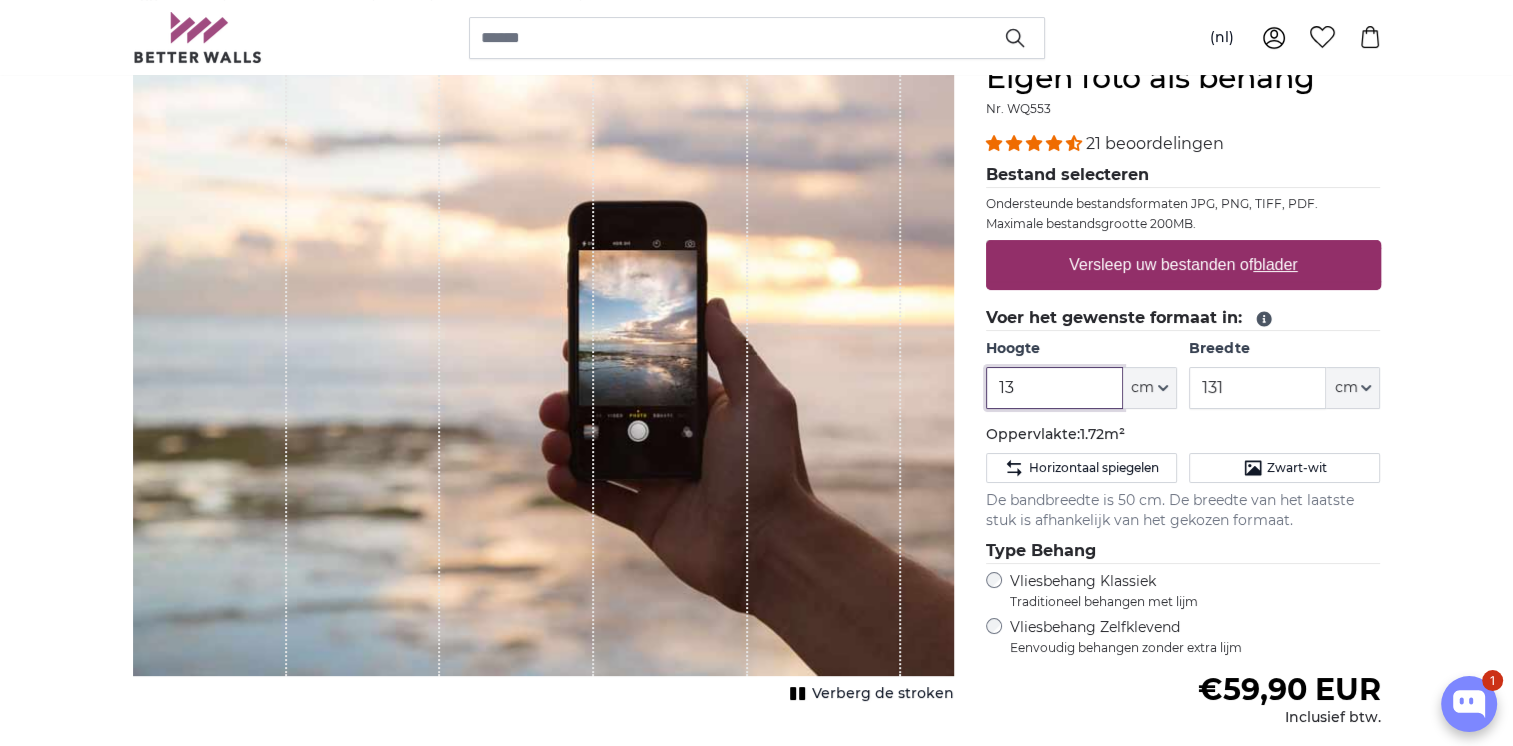 type on "1" 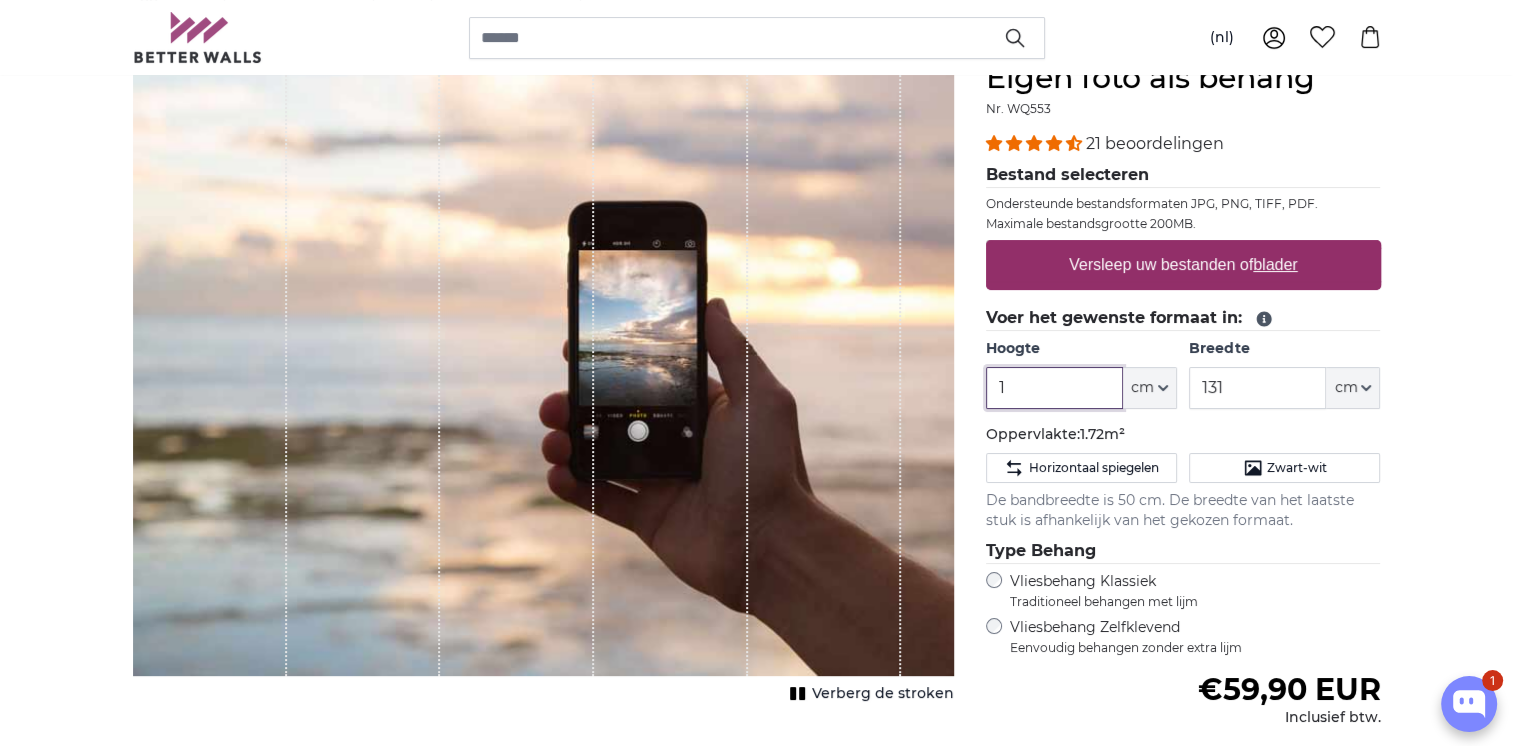 type 